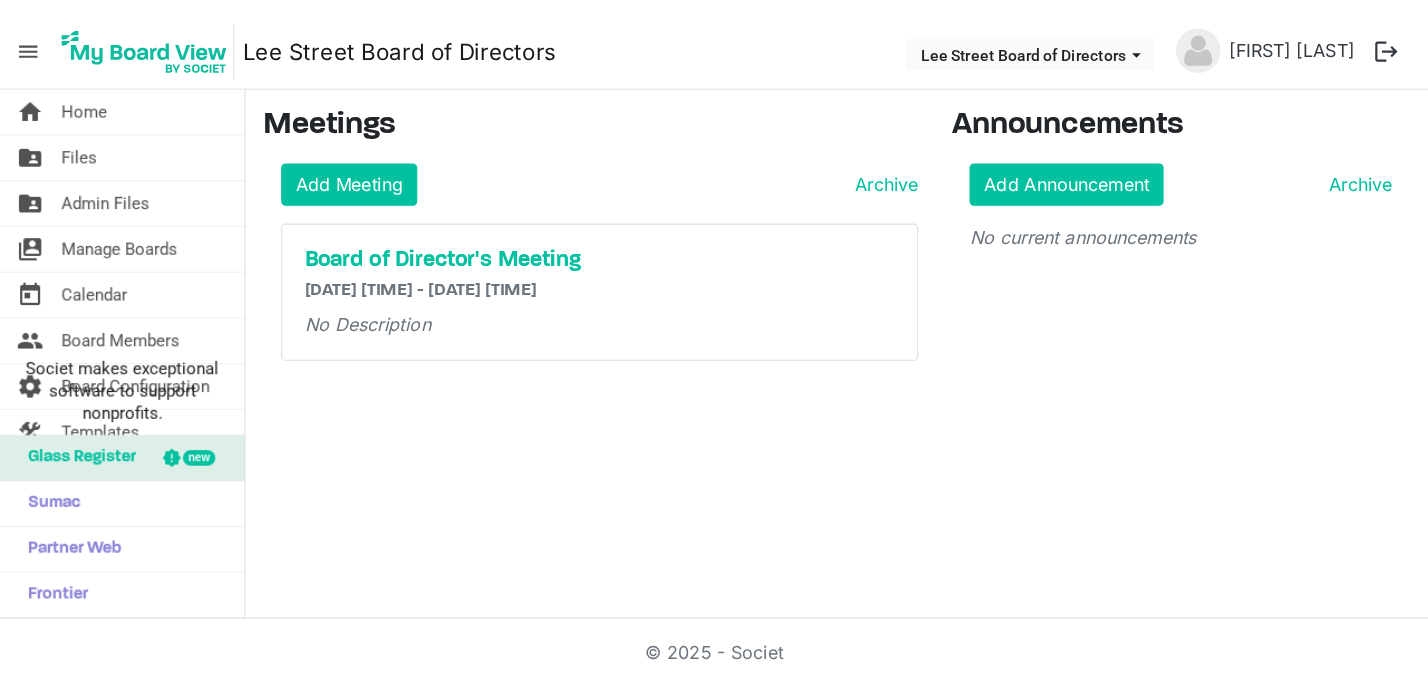 scroll, scrollTop: 0, scrollLeft: 0, axis: both 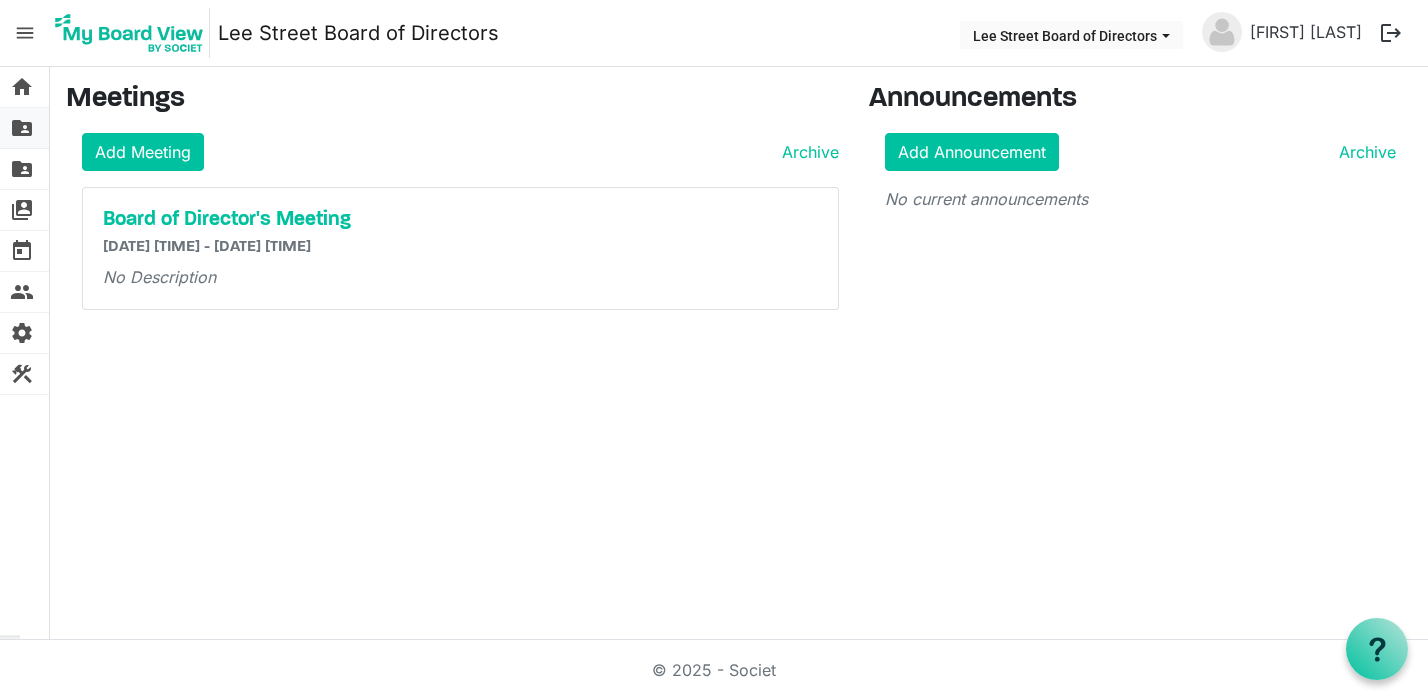 click on "folder_shared" at bounding box center [22, 128] 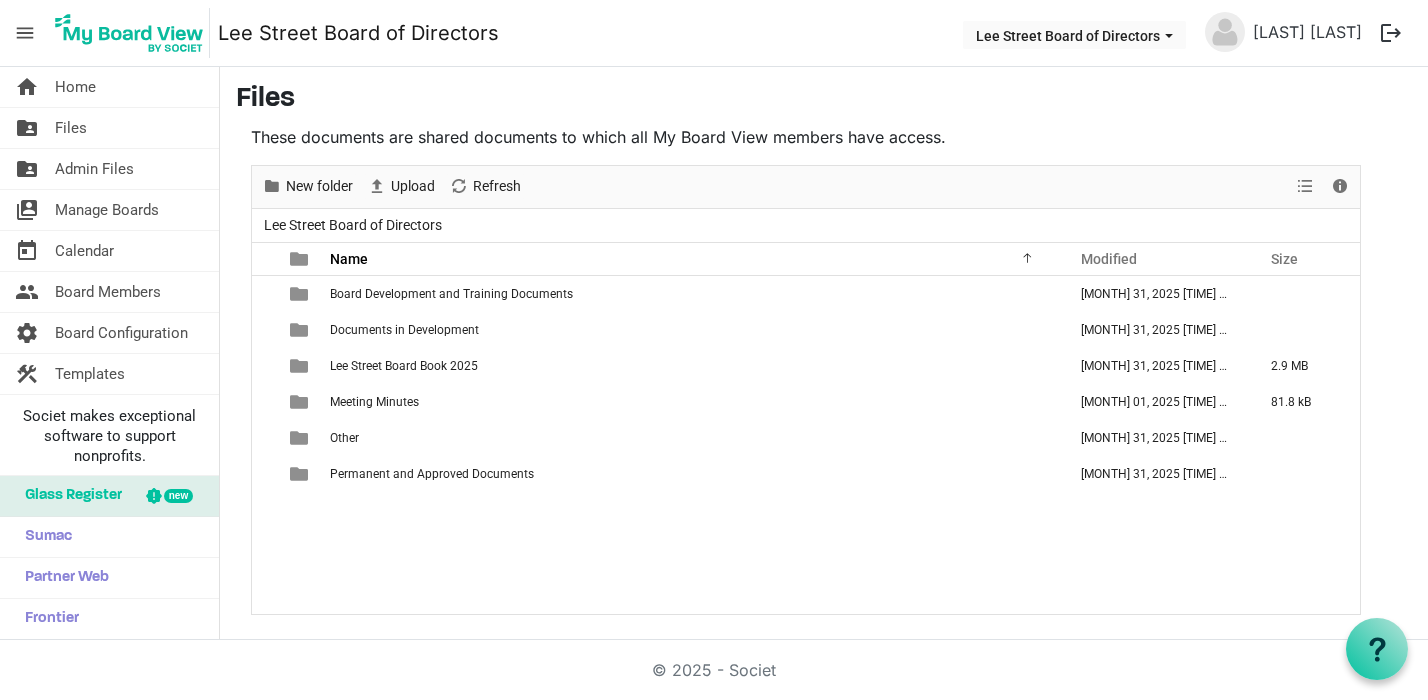 scroll, scrollTop: 0, scrollLeft: 0, axis: both 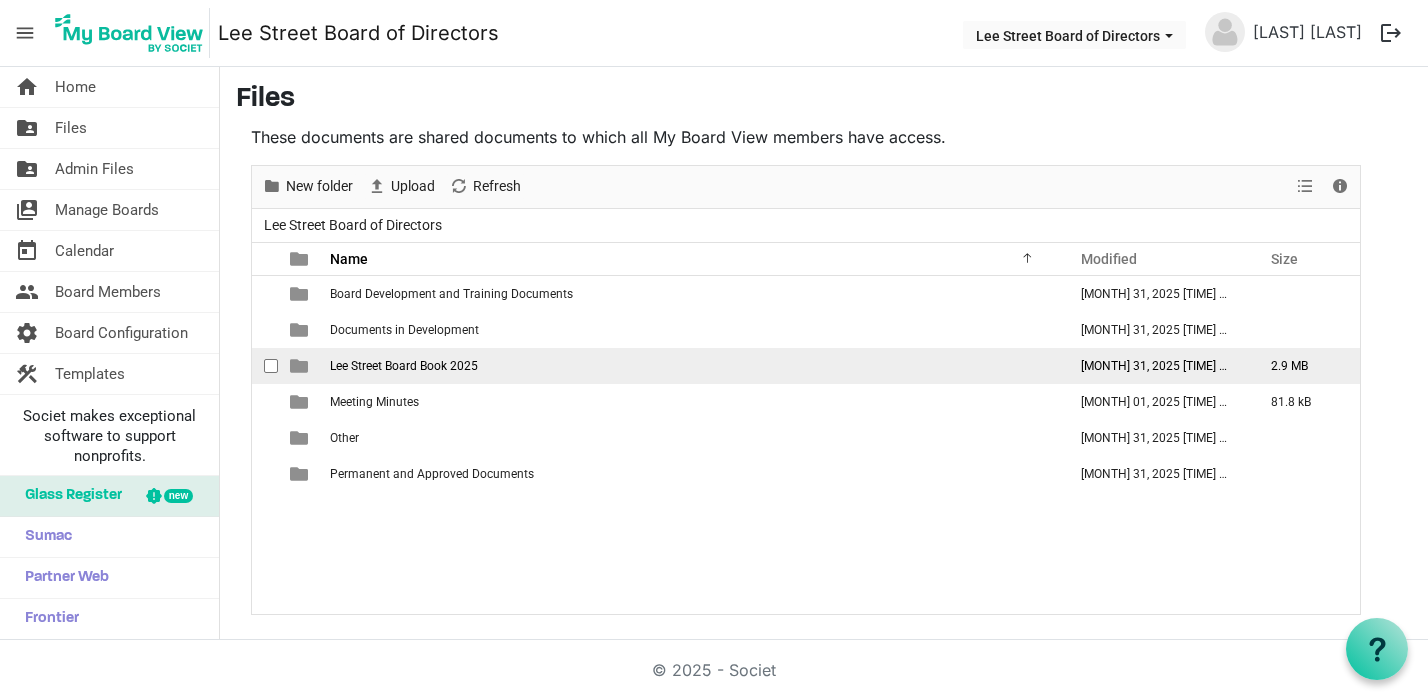 click at bounding box center (299, 366) 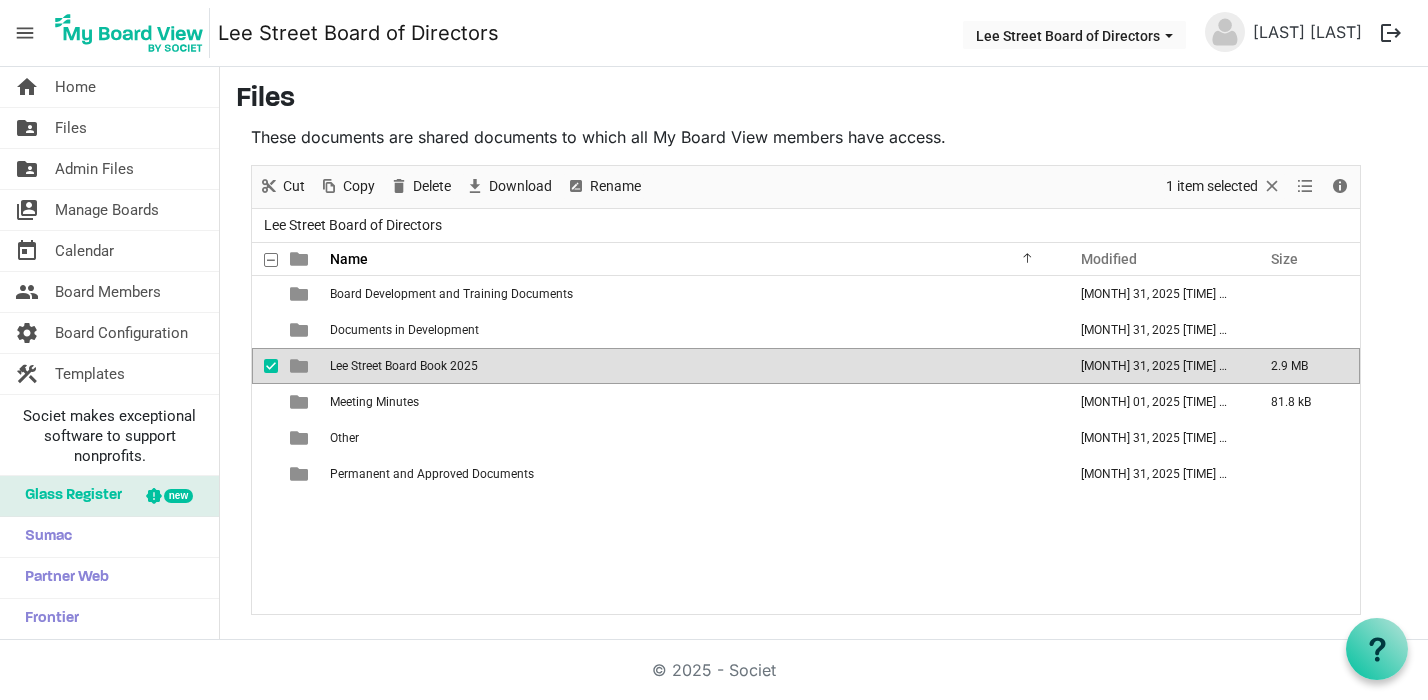 click at bounding box center [299, 366] 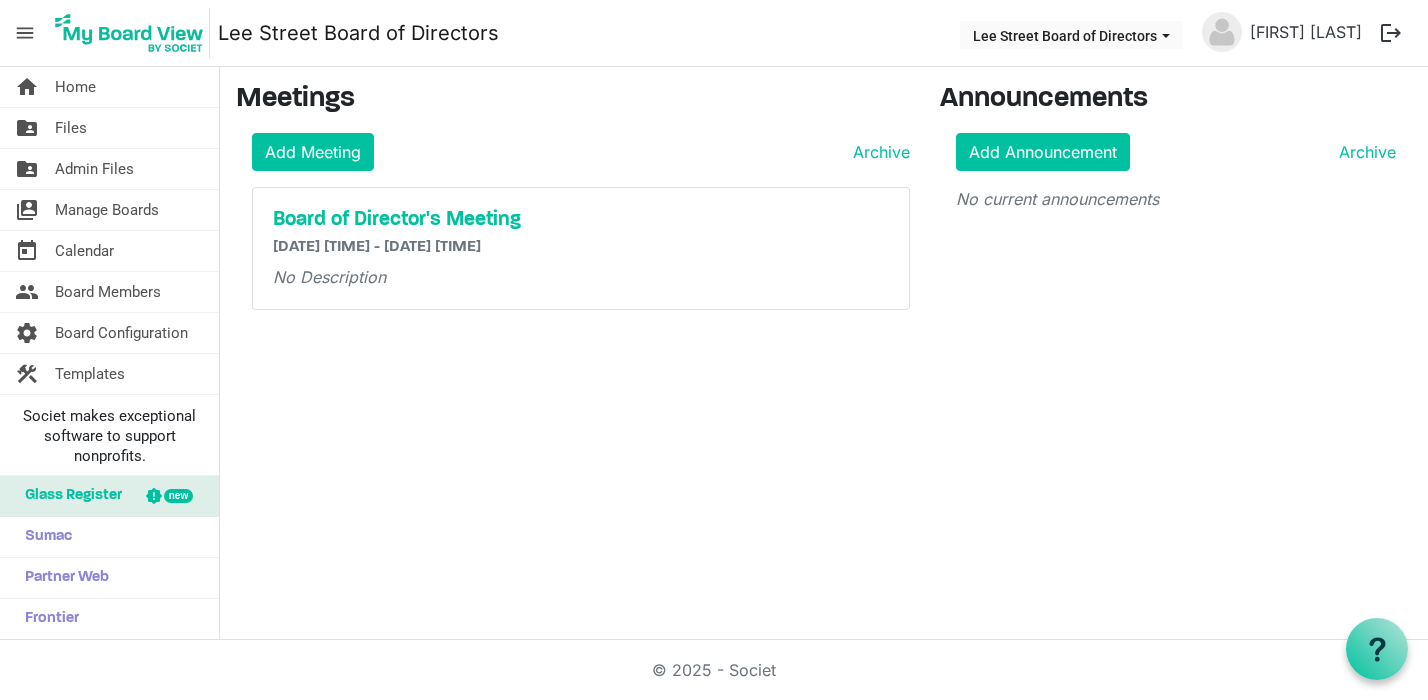 scroll, scrollTop: 0, scrollLeft: 0, axis: both 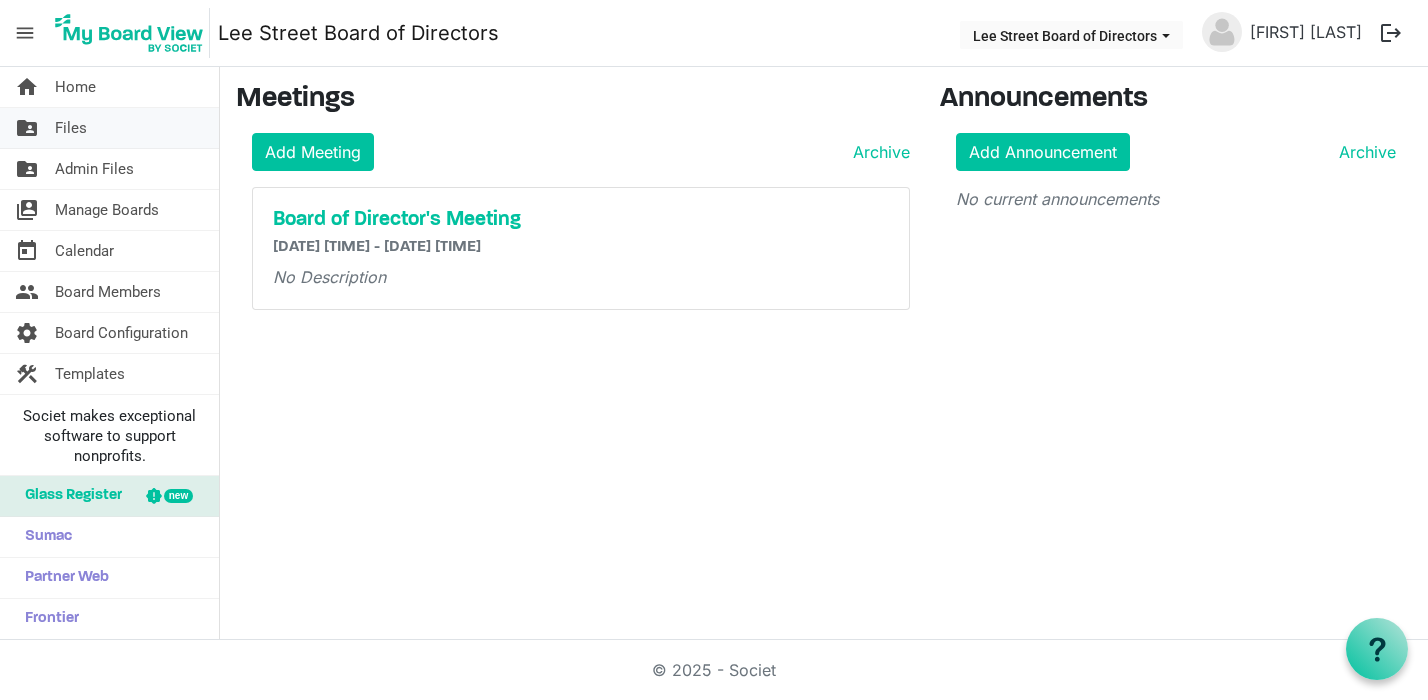 click on "Files" at bounding box center (71, 128) 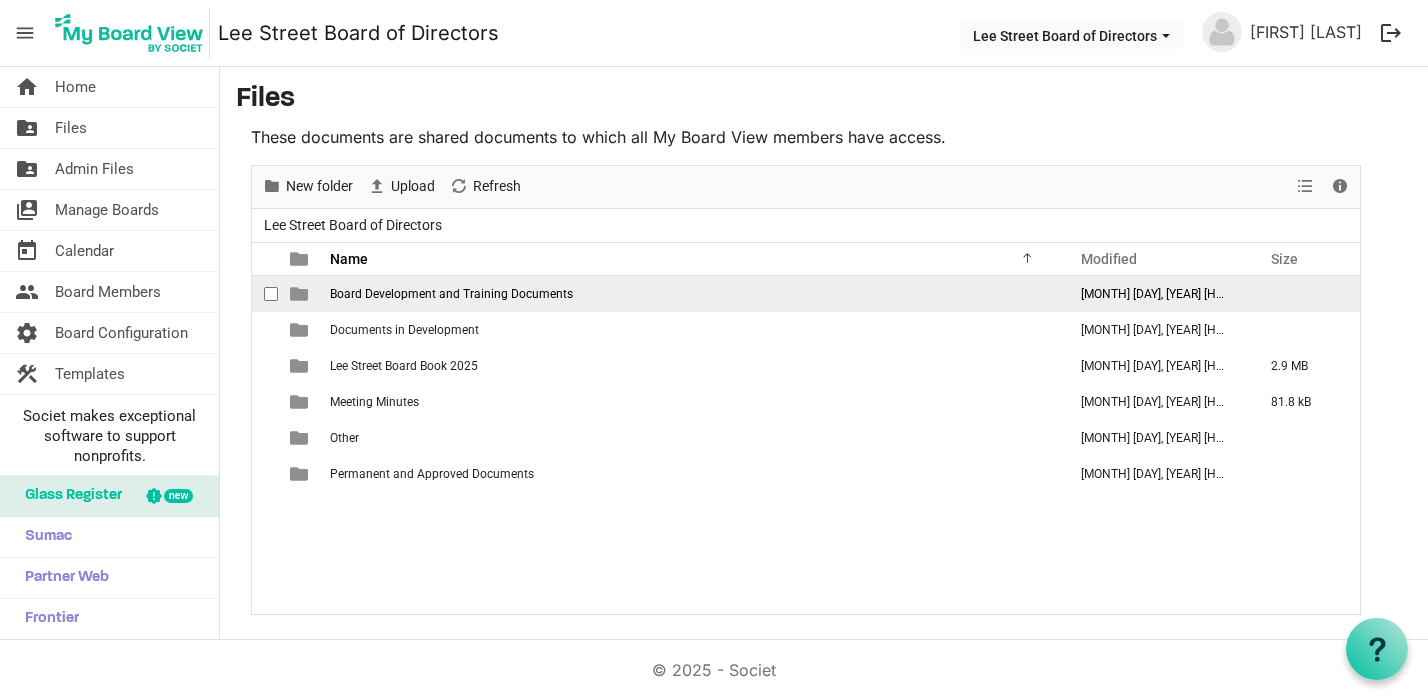 scroll, scrollTop: 0, scrollLeft: 0, axis: both 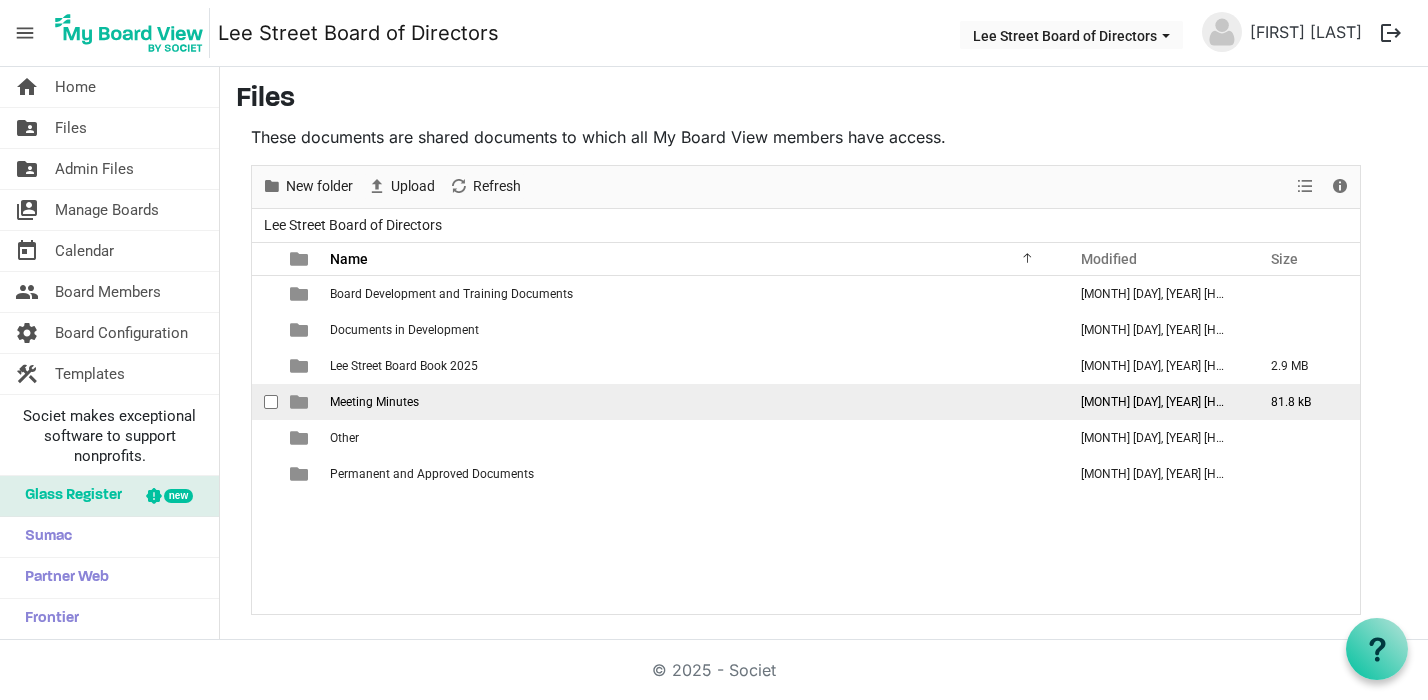 click at bounding box center [299, 402] 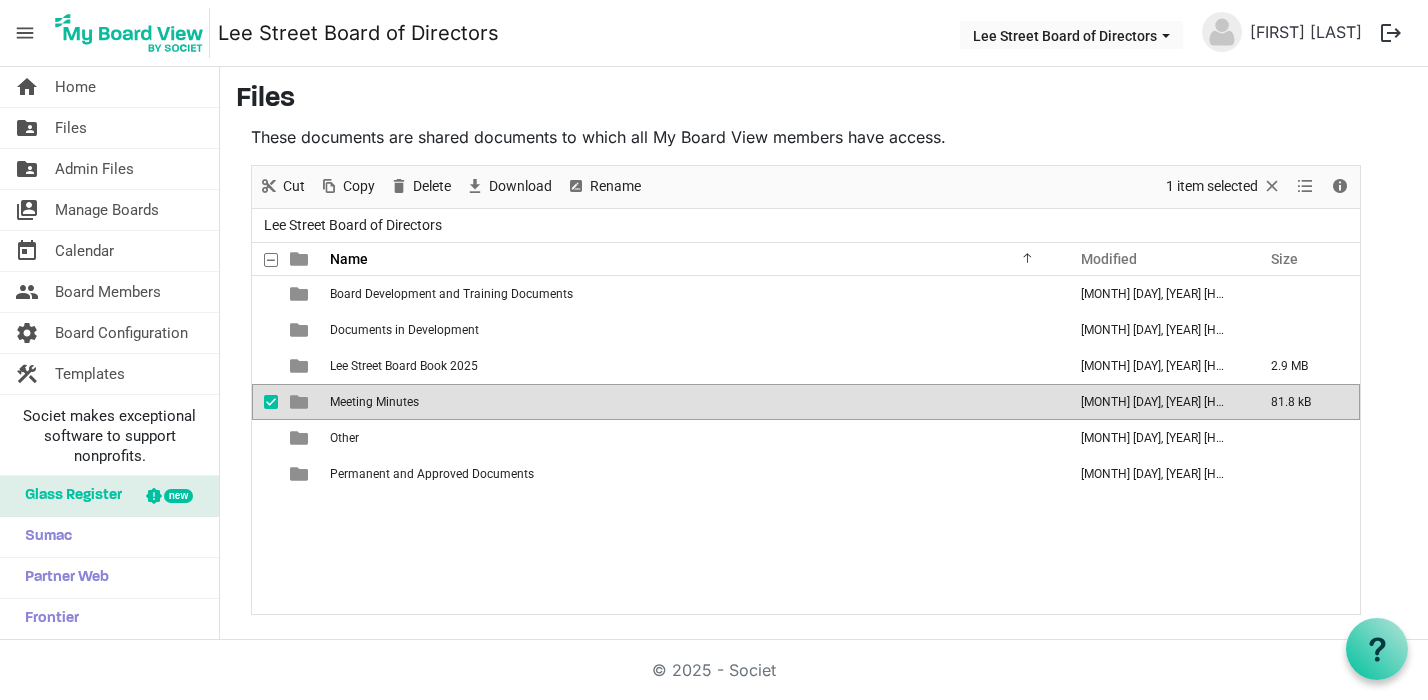 click at bounding box center [299, 402] 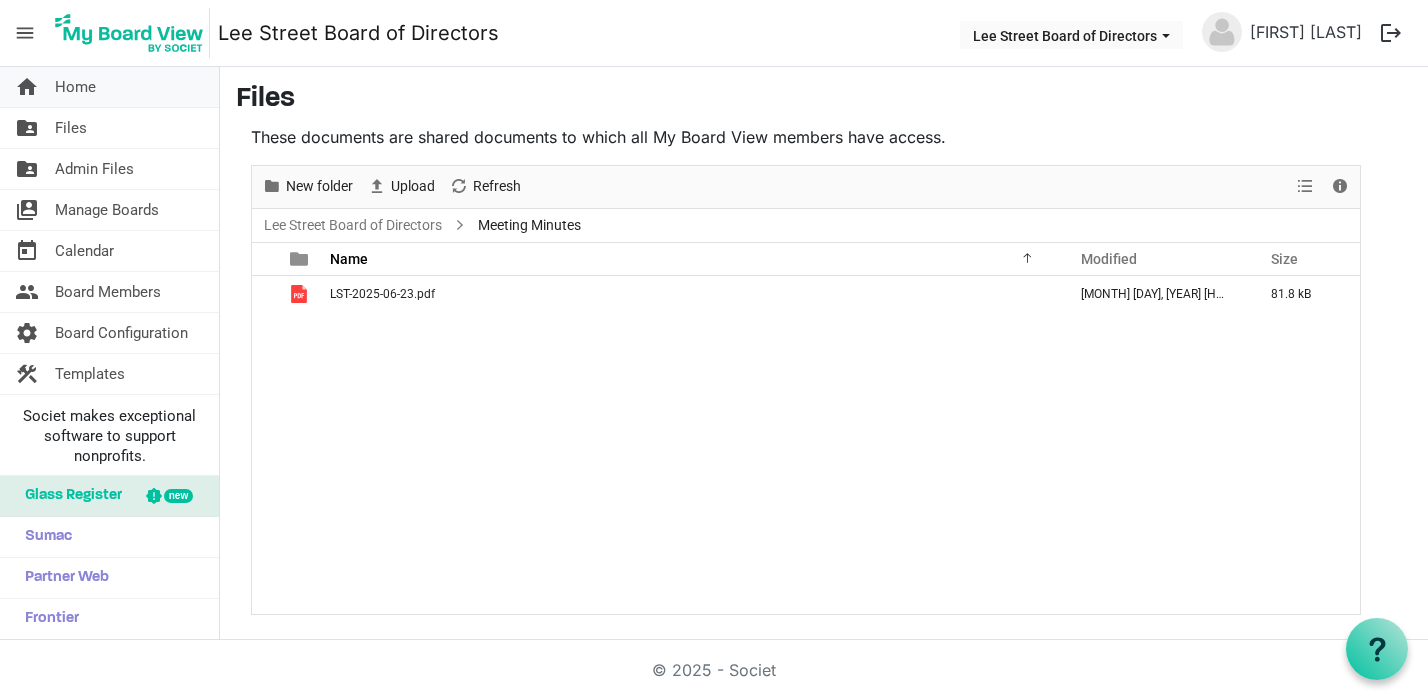 click on "home
Home" at bounding box center (109, 87) 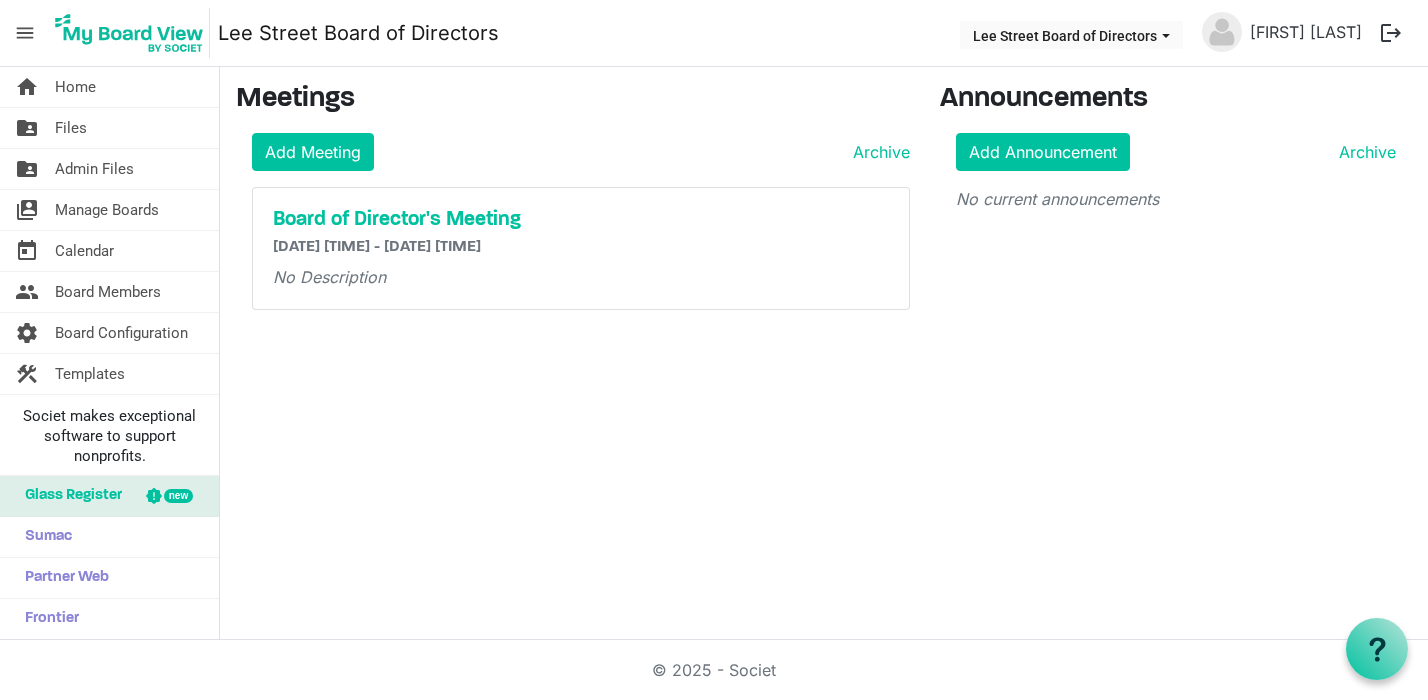 scroll, scrollTop: 0, scrollLeft: 0, axis: both 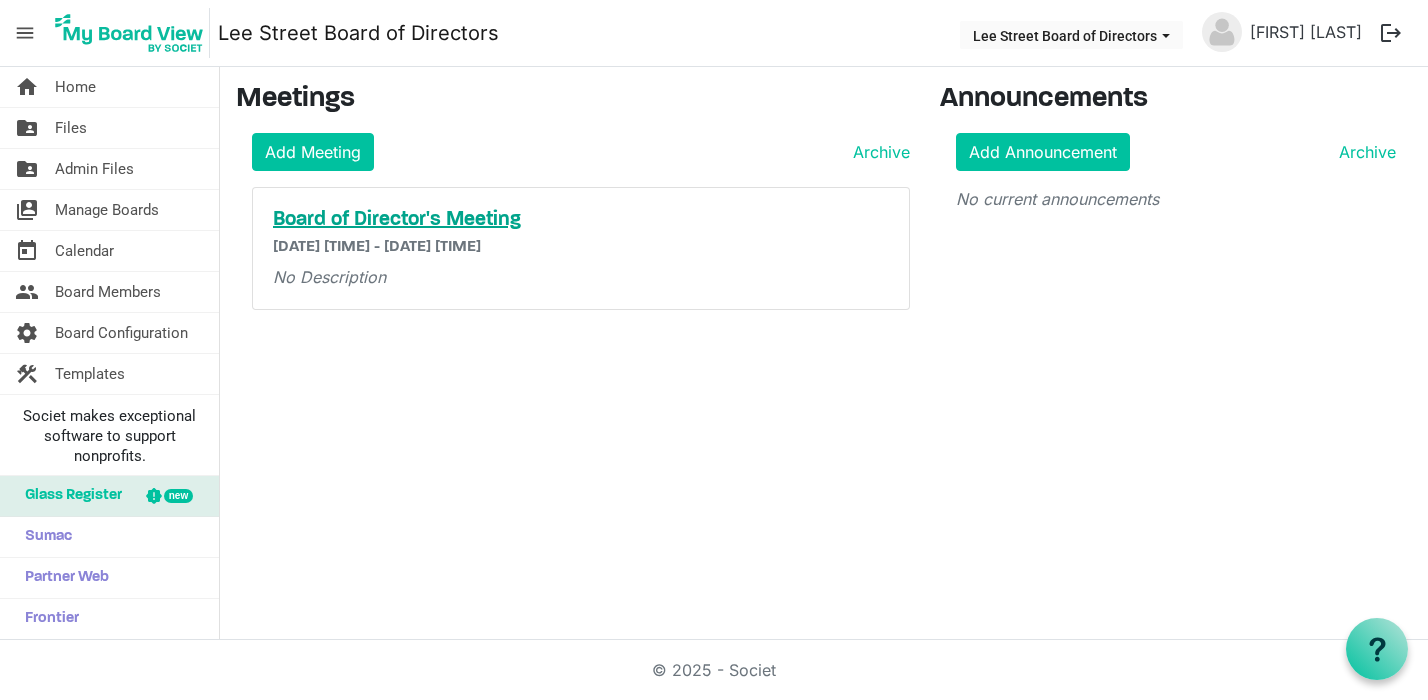 click on "Board of Director's Meeting" at bounding box center [581, 220] 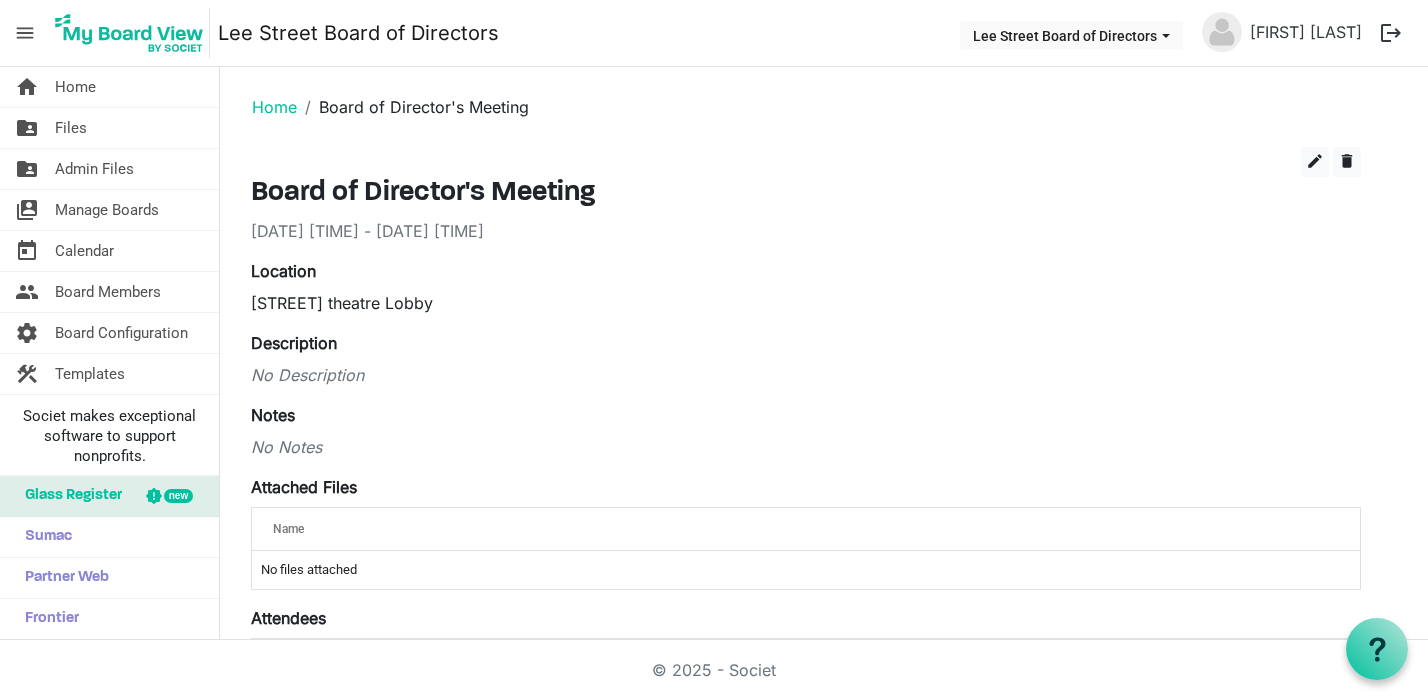 scroll, scrollTop: 0, scrollLeft: 0, axis: both 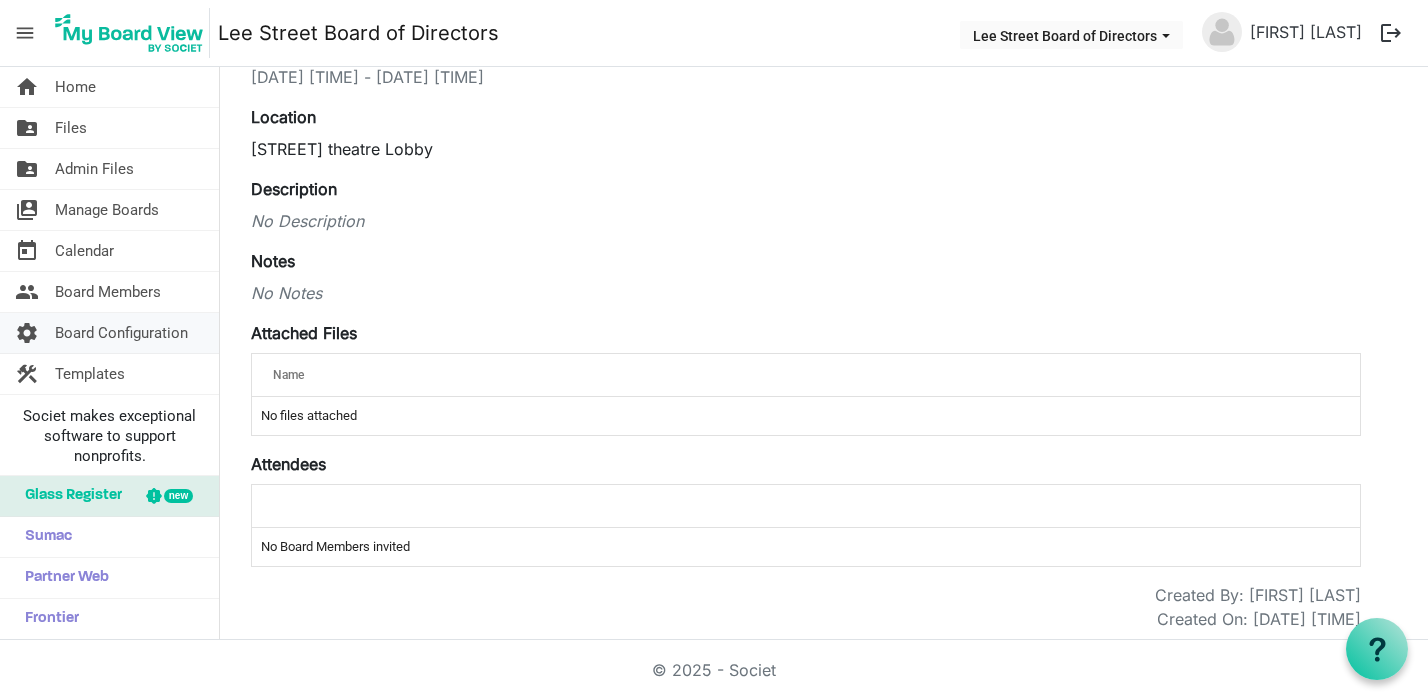click on "settings" at bounding box center [27, 333] 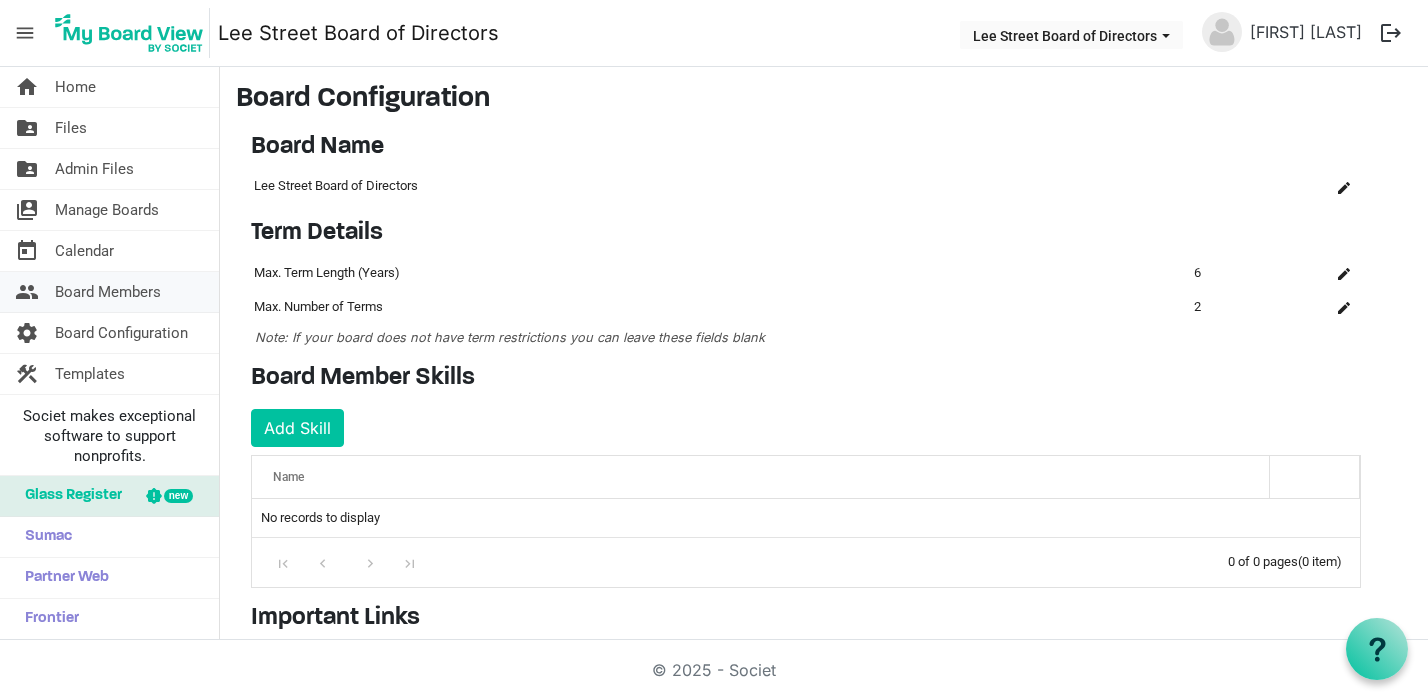 scroll, scrollTop: 0, scrollLeft: 0, axis: both 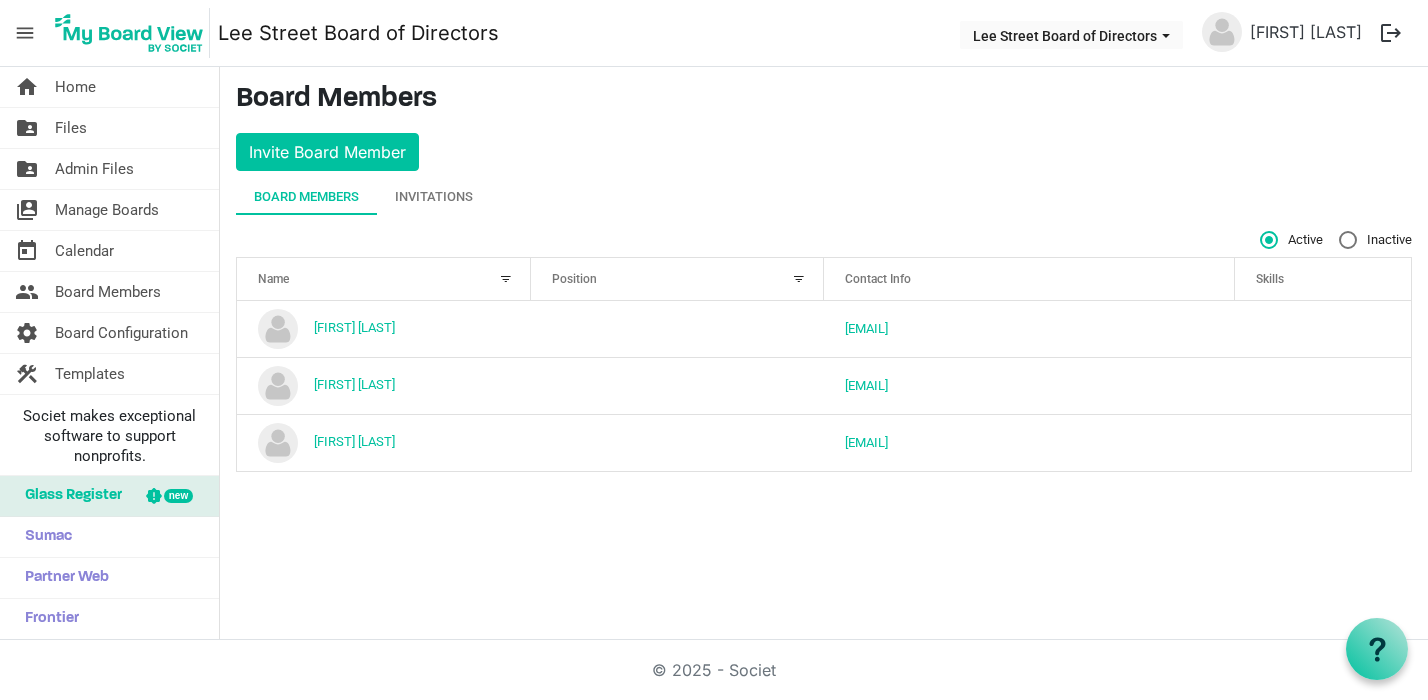 click on "Inactive" at bounding box center [1375, 240] 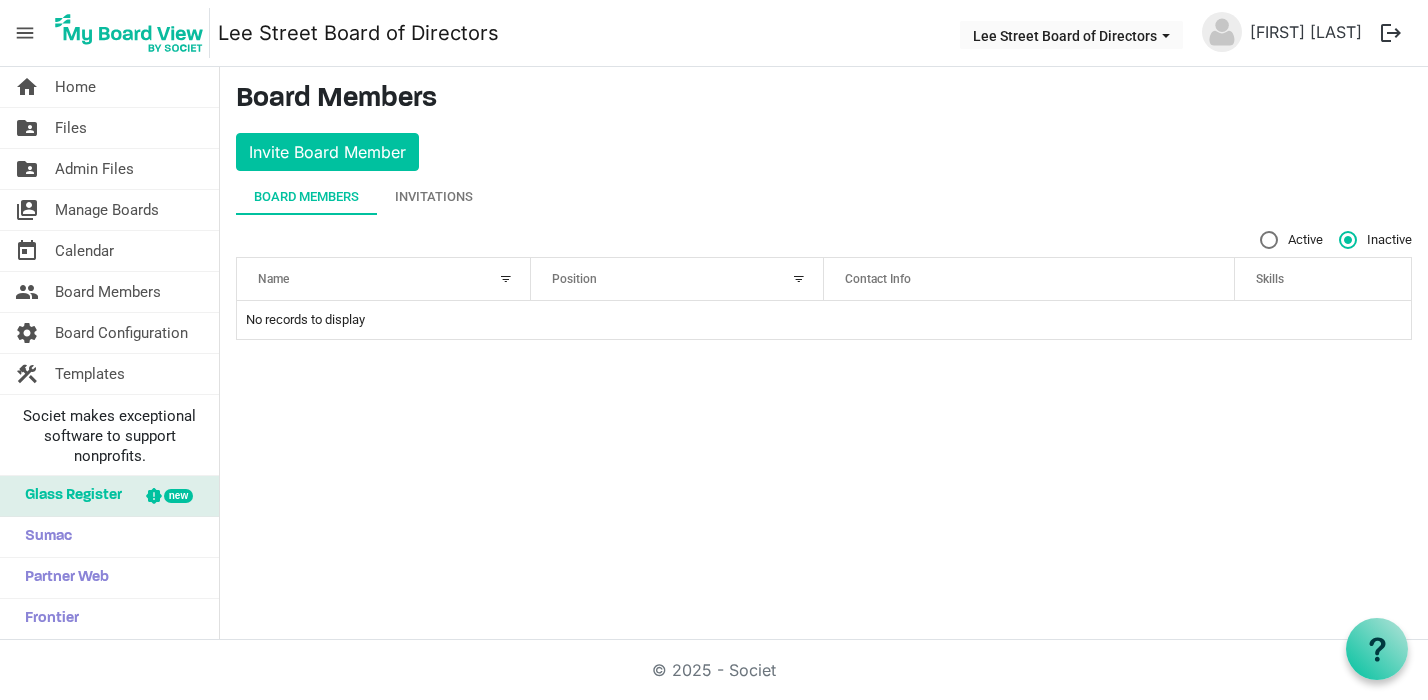 click on "Active" at bounding box center [1291, 240] 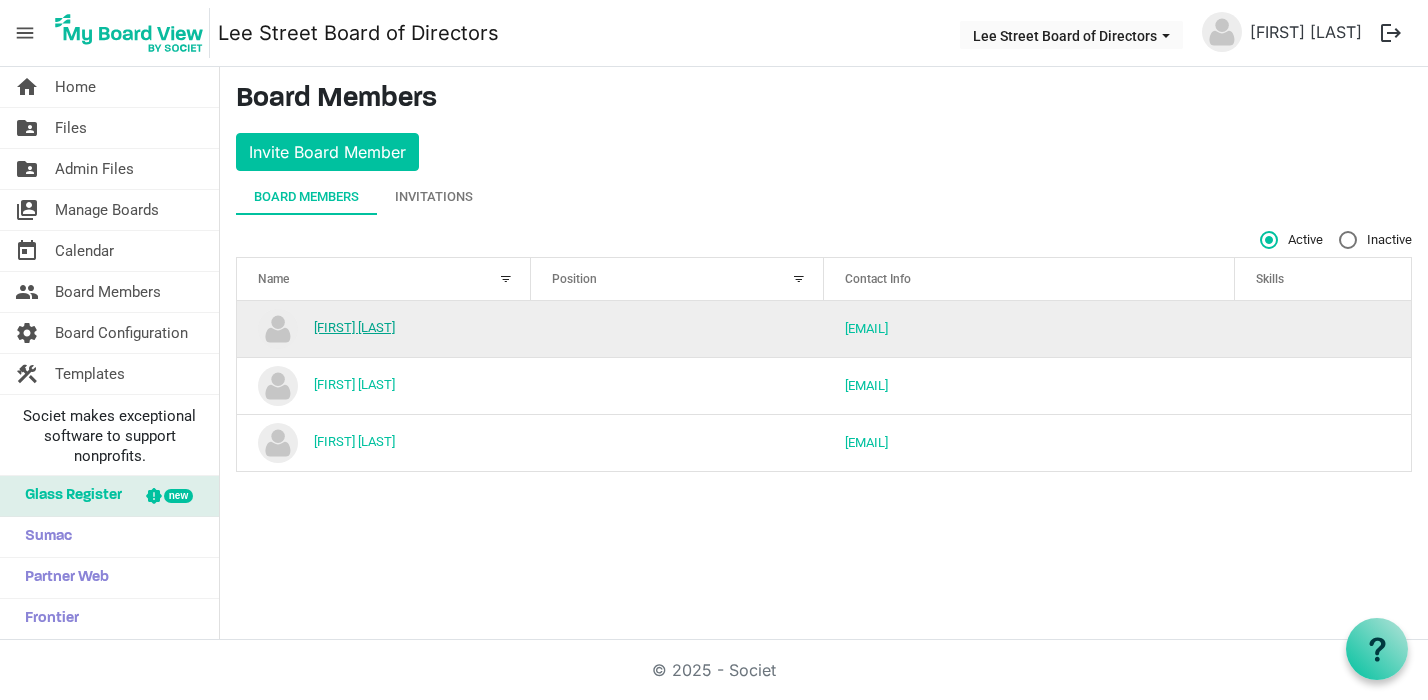 click on "[FIRST] [LAST]" at bounding box center [354, 327] 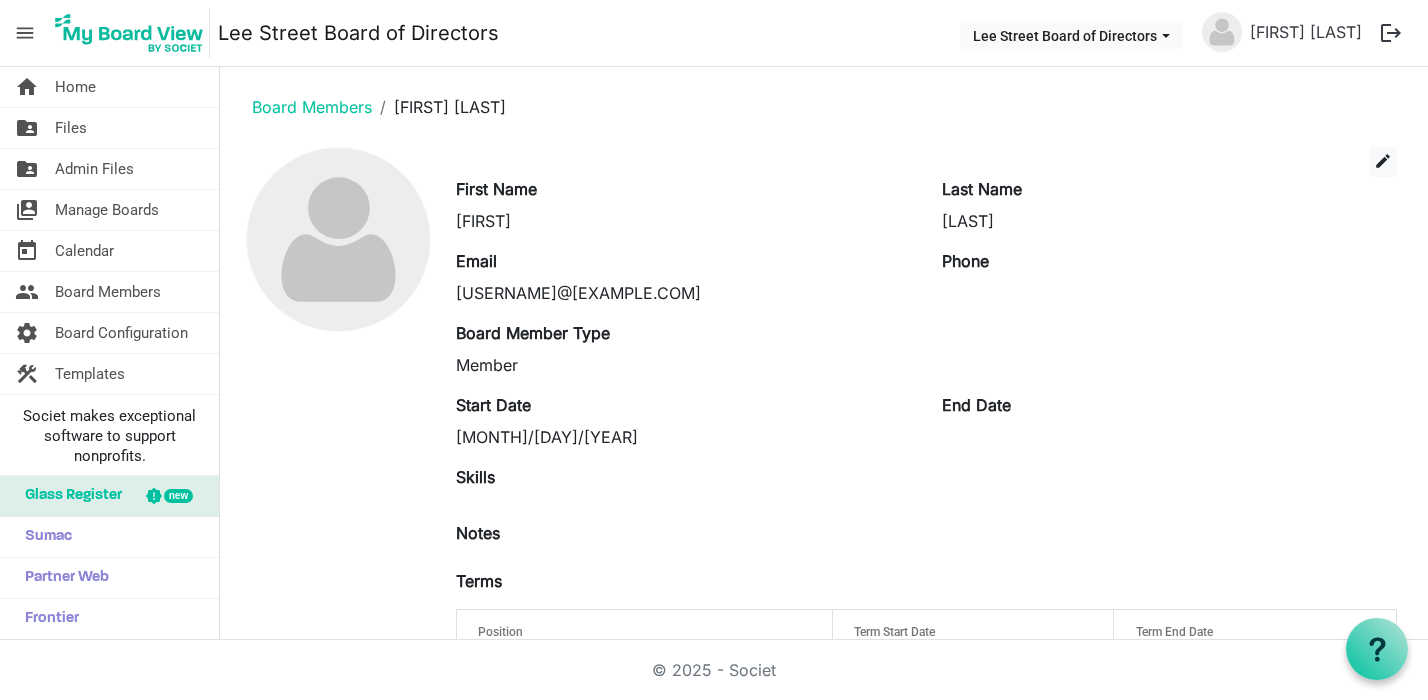 scroll, scrollTop: 0, scrollLeft: 0, axis: both 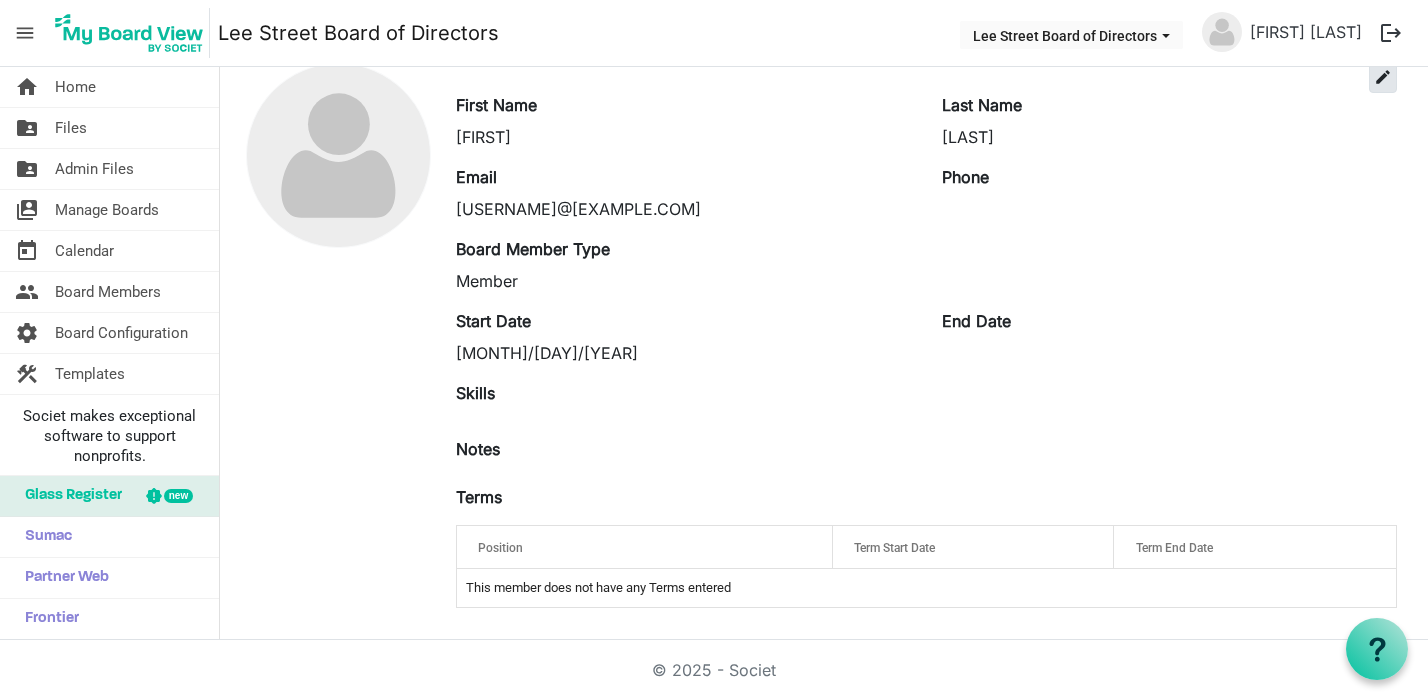 click on "edit" at bounding box center [1383, 77] 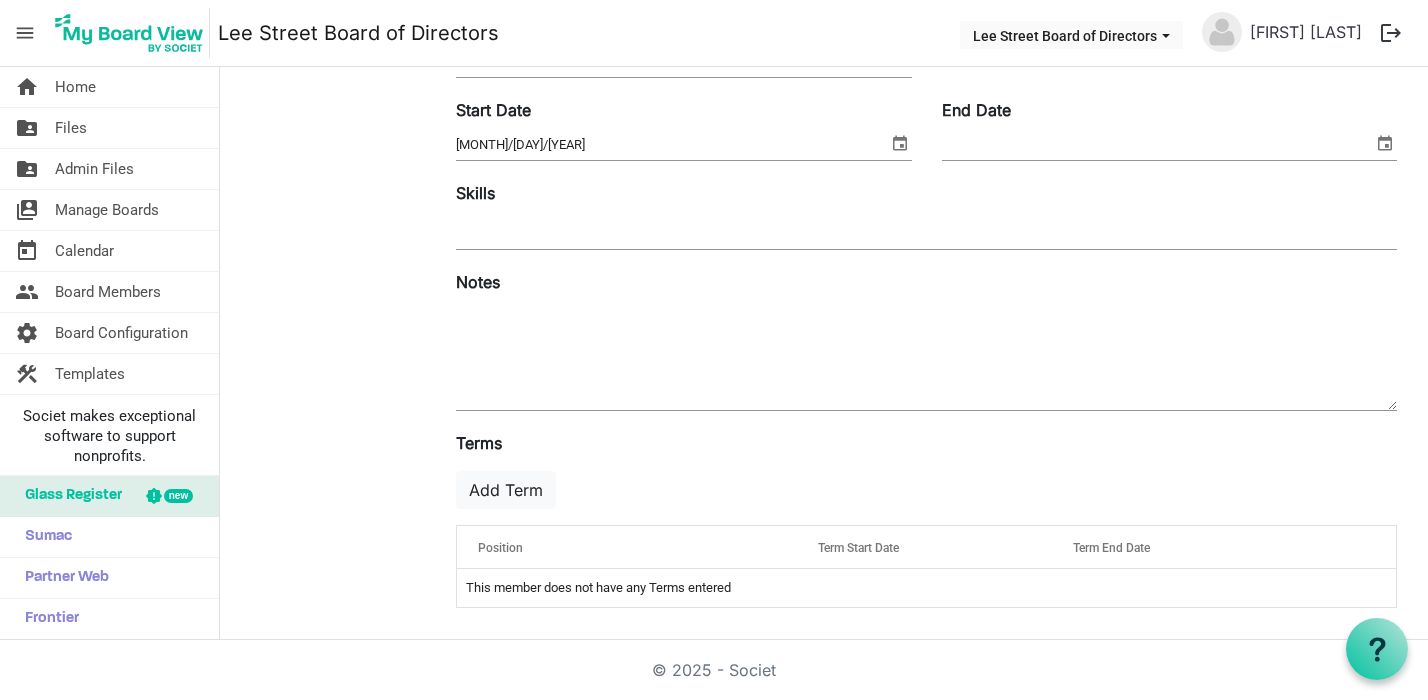 scroll, scrollTop: 337, scrollLeft: 0, axis: vertical 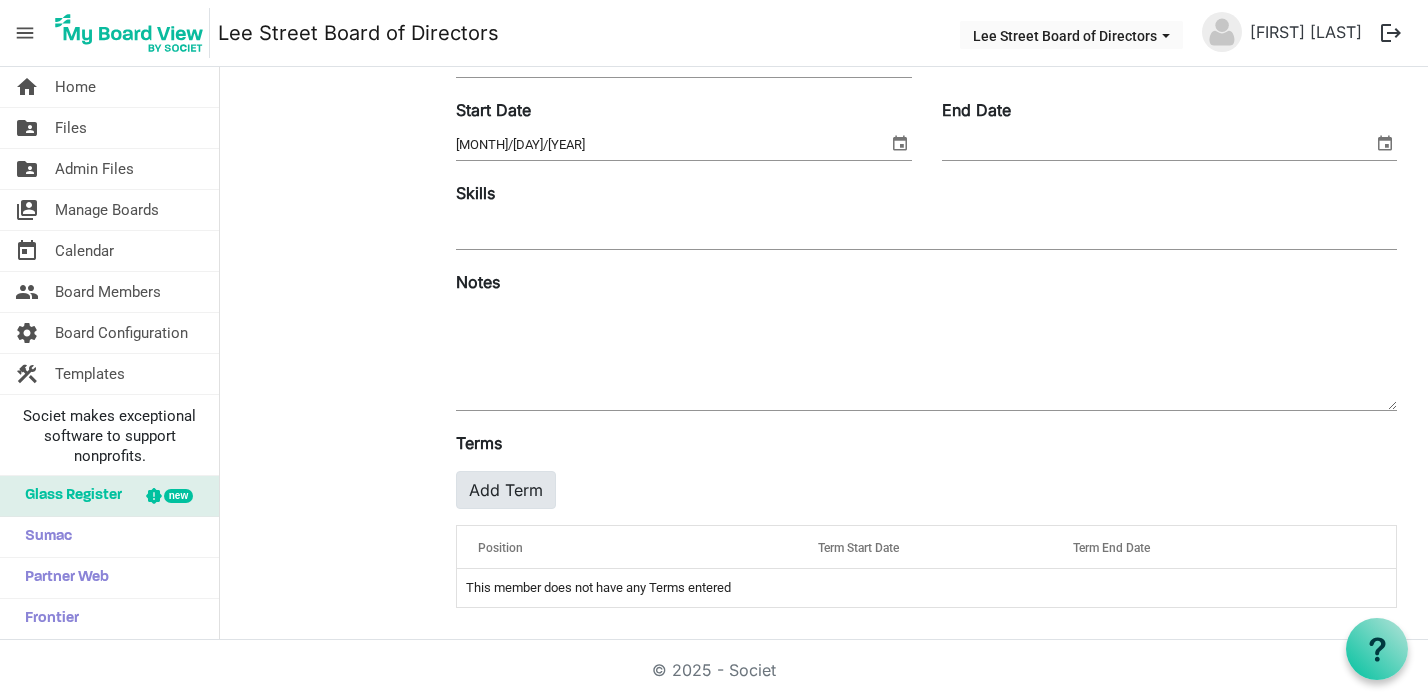 click on "Add Term" at bounding box center (506, 490) 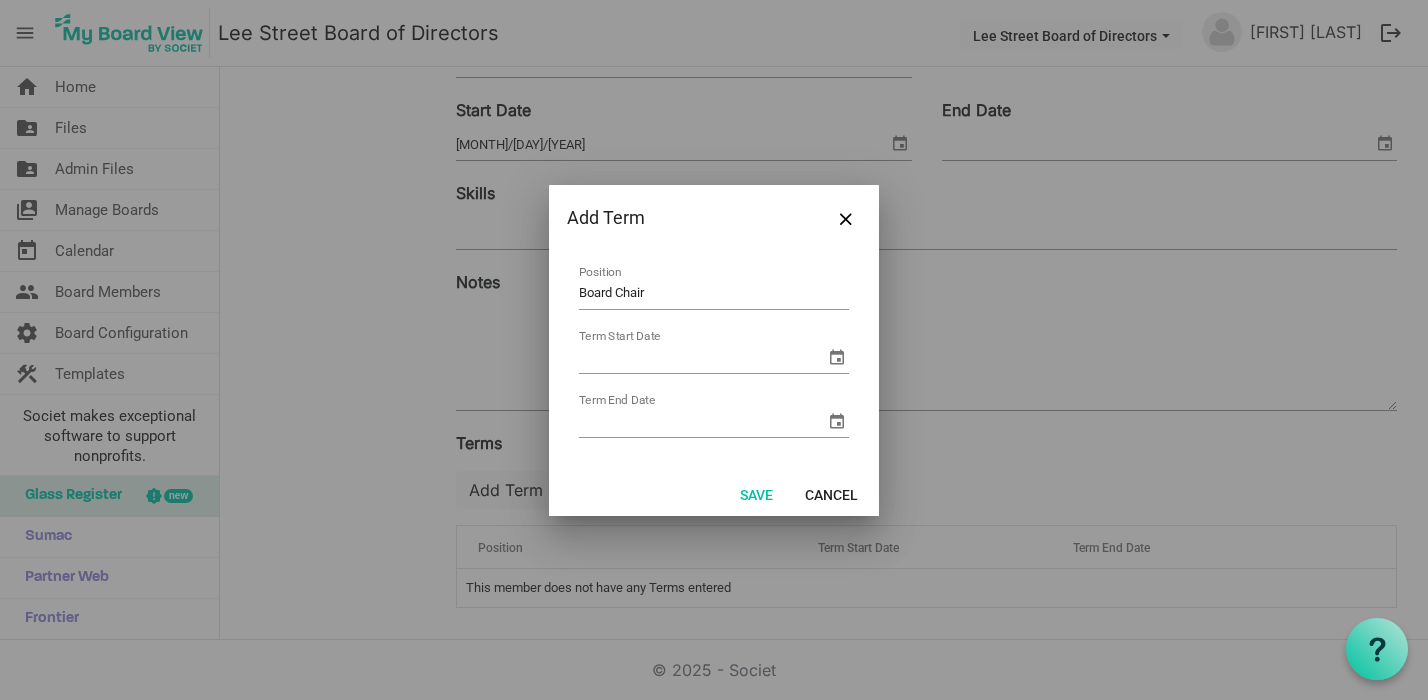 type on "Board Chair" 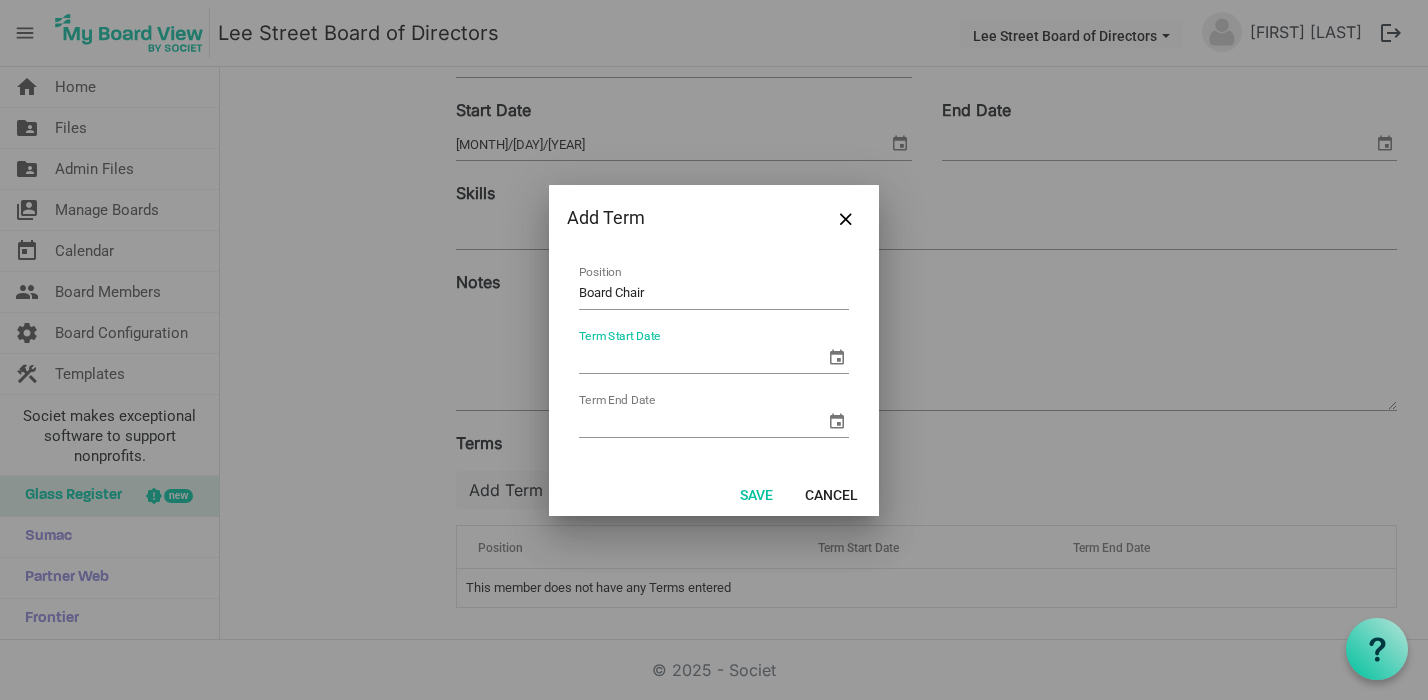 click at bounding box center (837, 357) 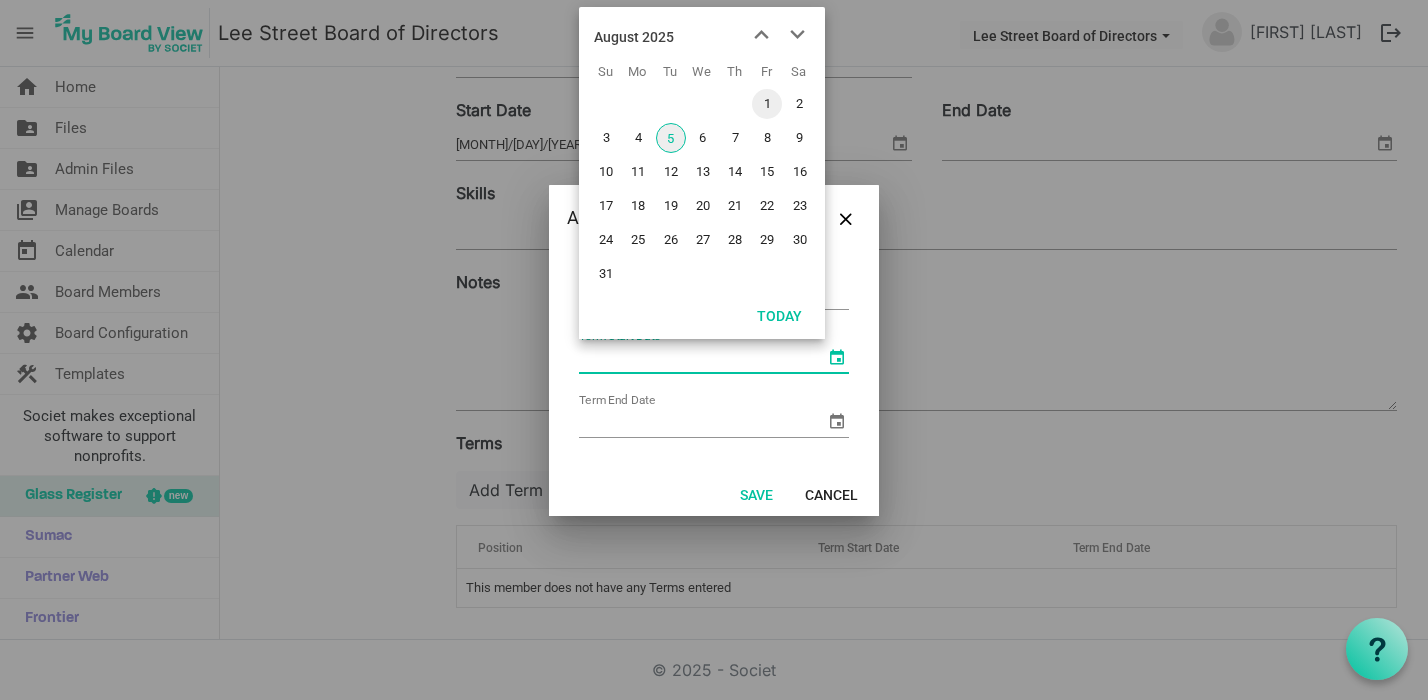 click on "1" at bounding box center [767, 104] 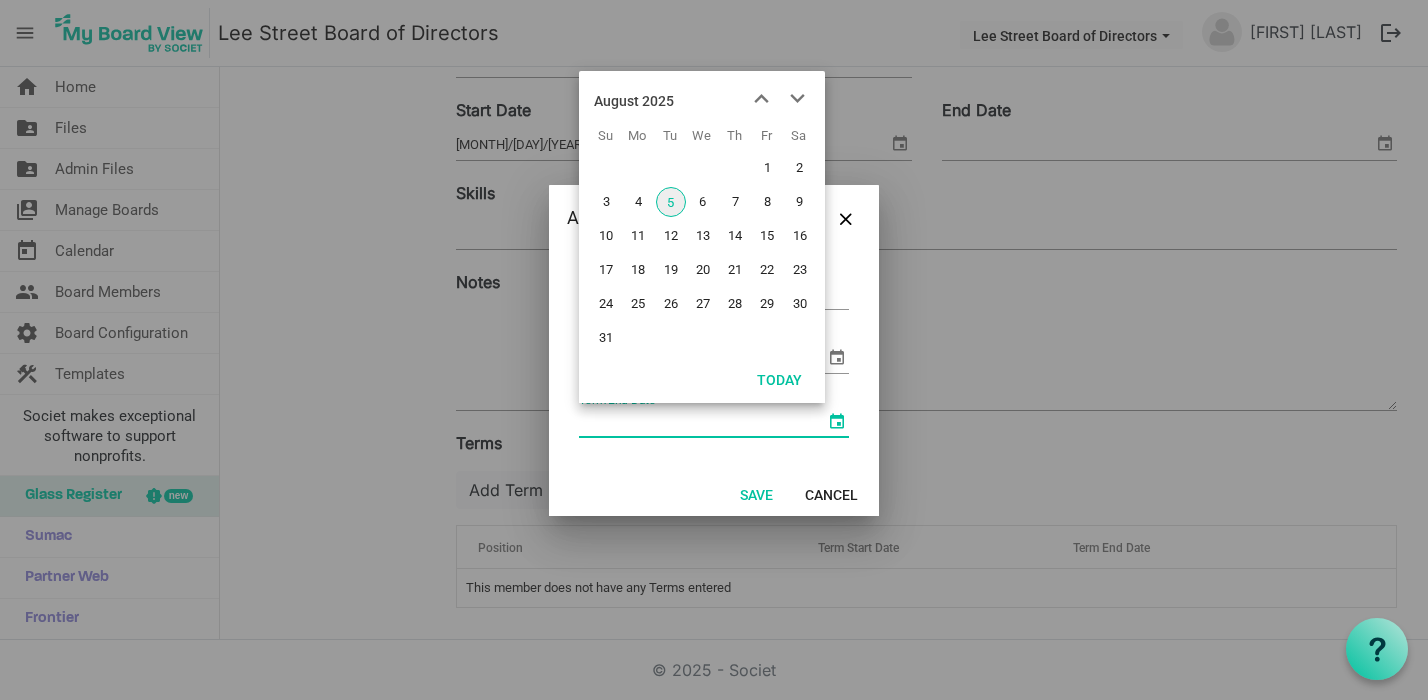 click at bounding box center (837, 421) 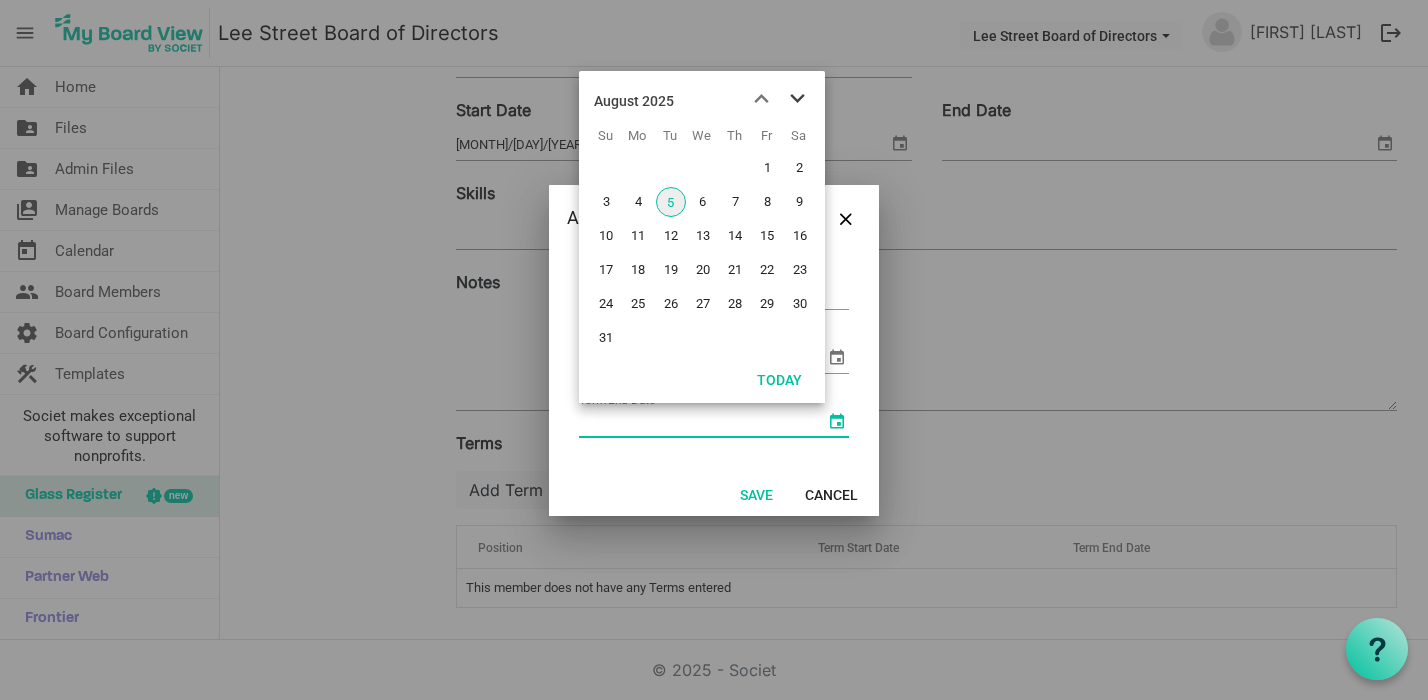 click at bounding box center (797, 99) 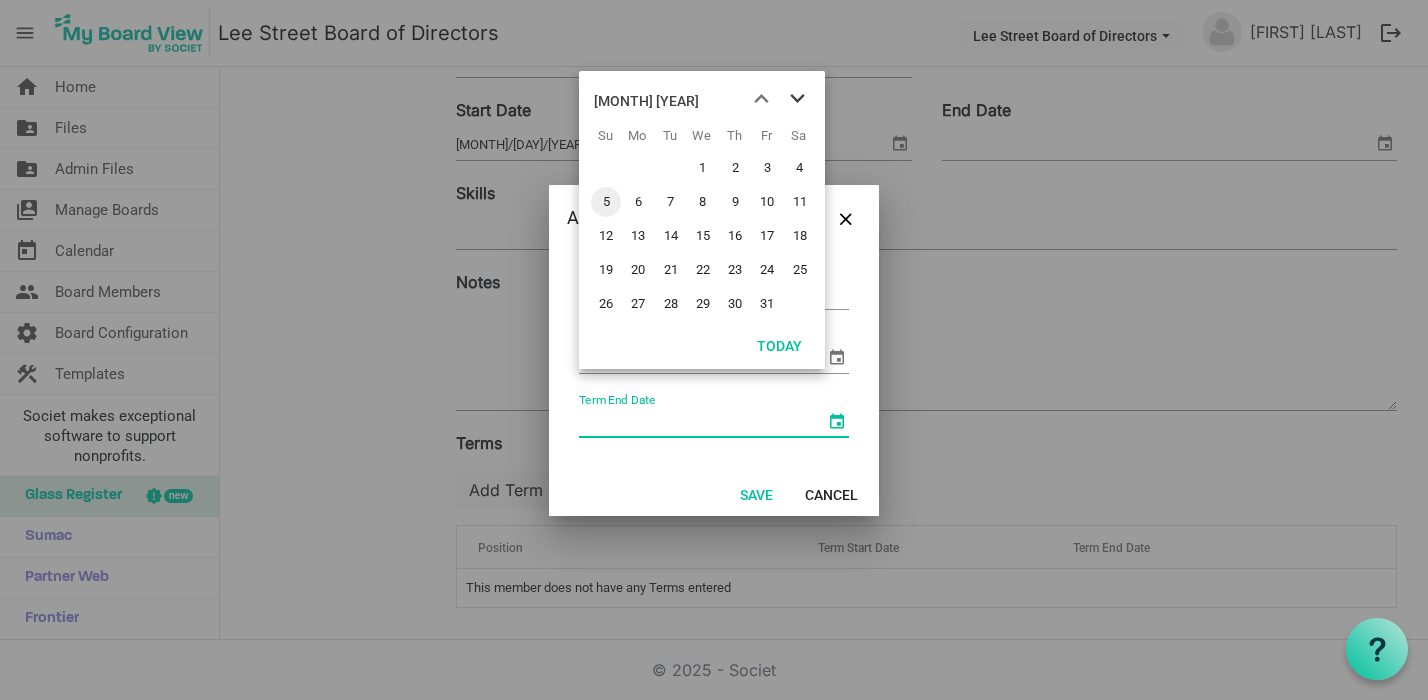 click at bounding box center (797, 99) 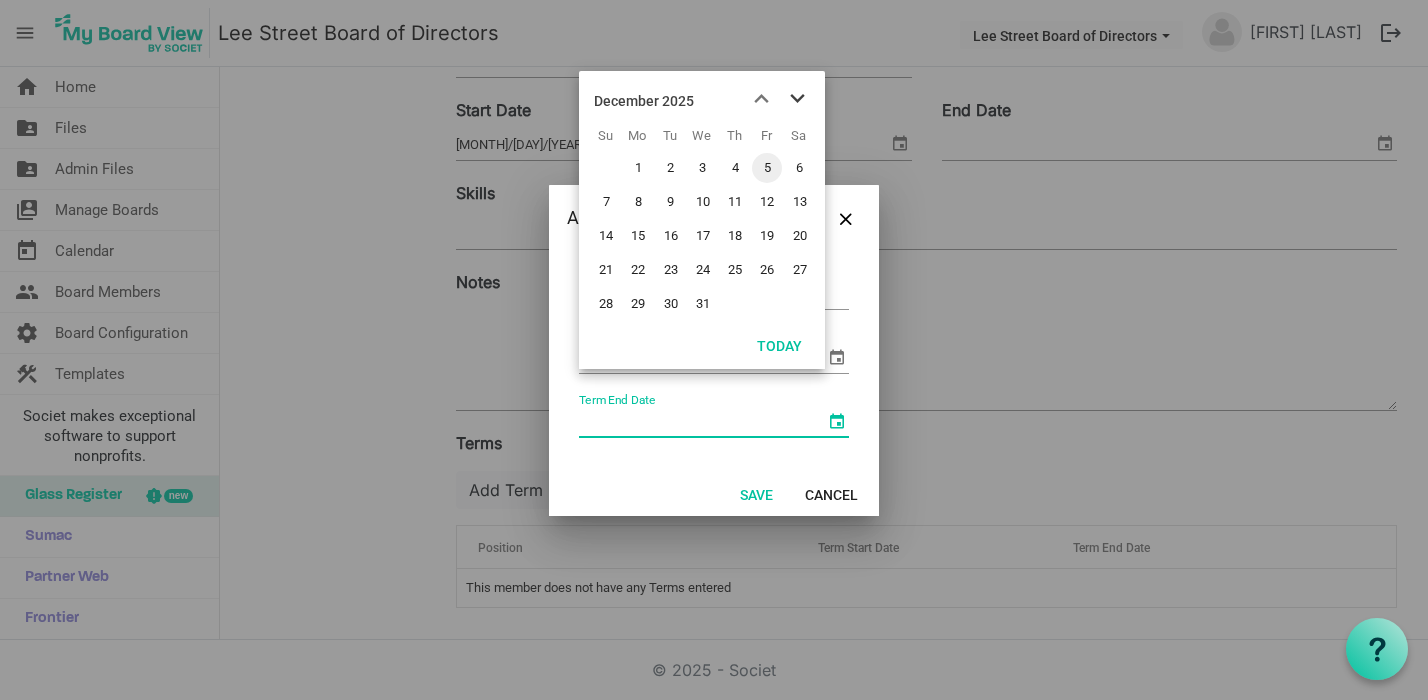 click at bounding box center (797, 99) 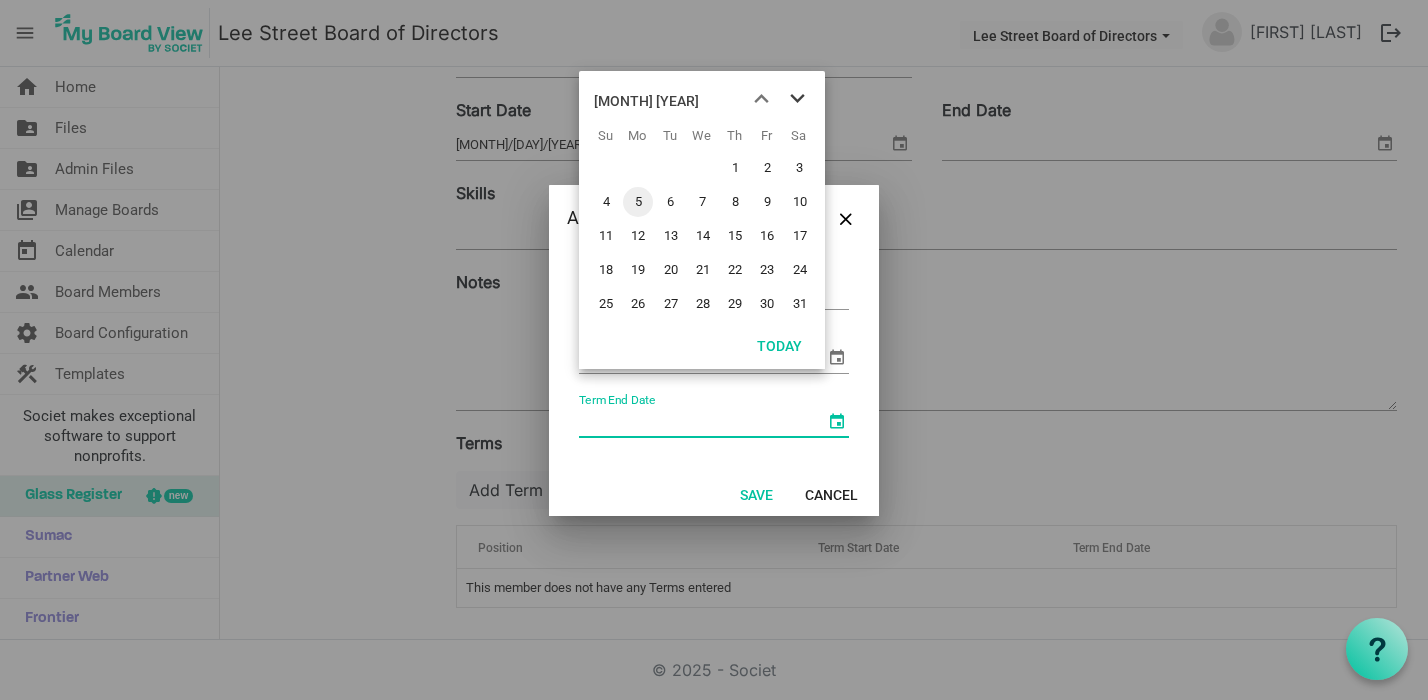 click at bounding box center [797, 99] 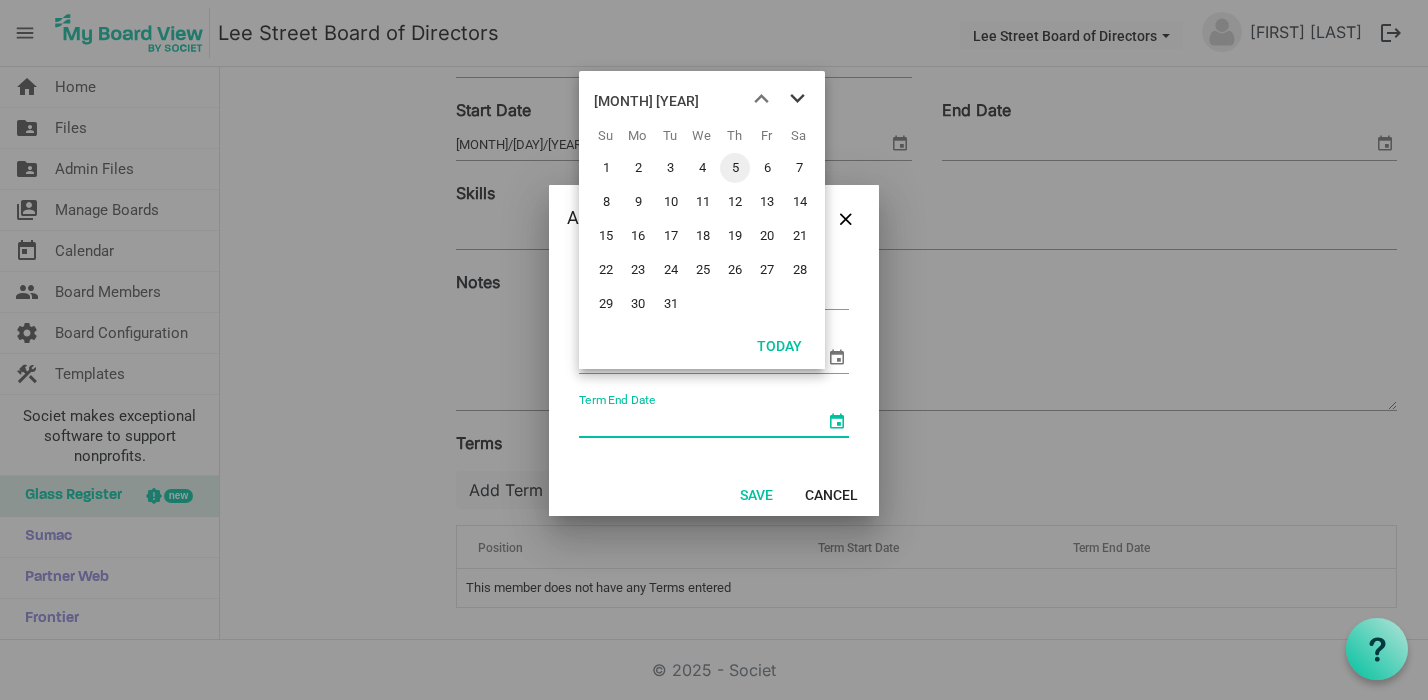 click at bounding box center [797, 99] 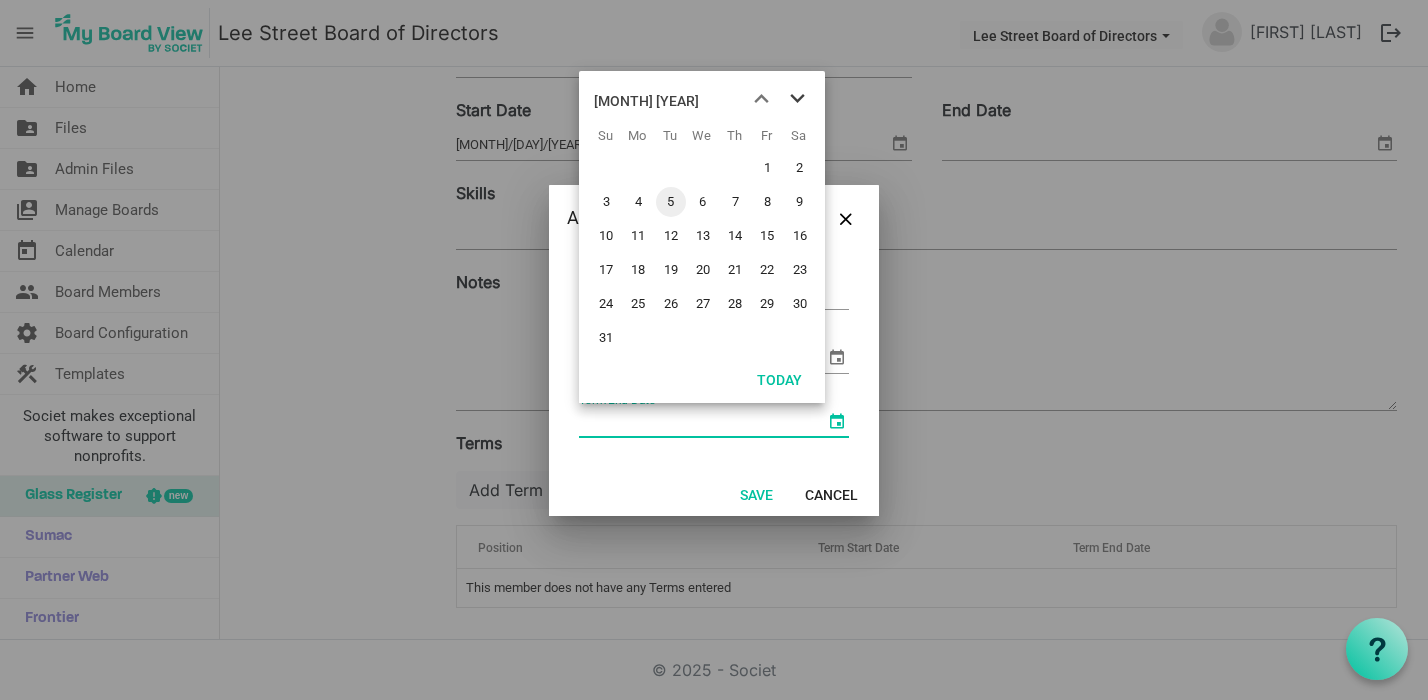 click at bounding box center [797, 99] 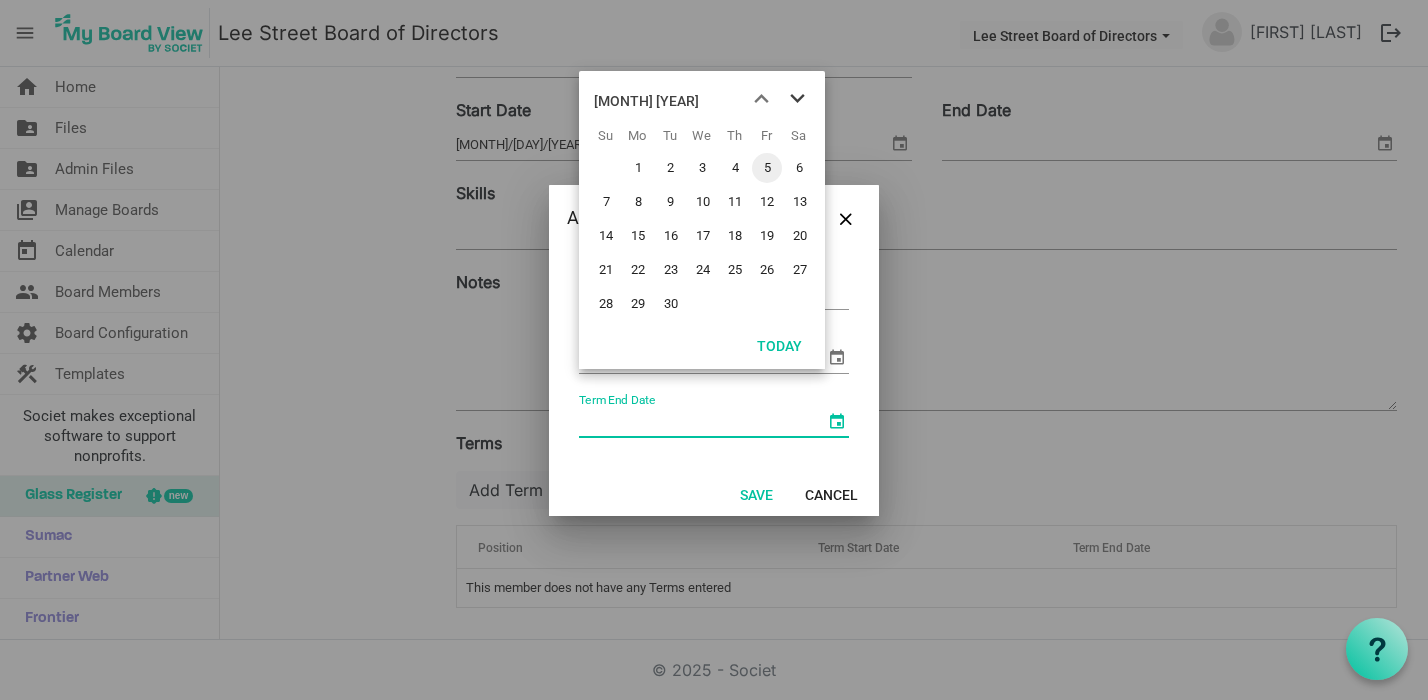 click at bounding box center (797, 99) 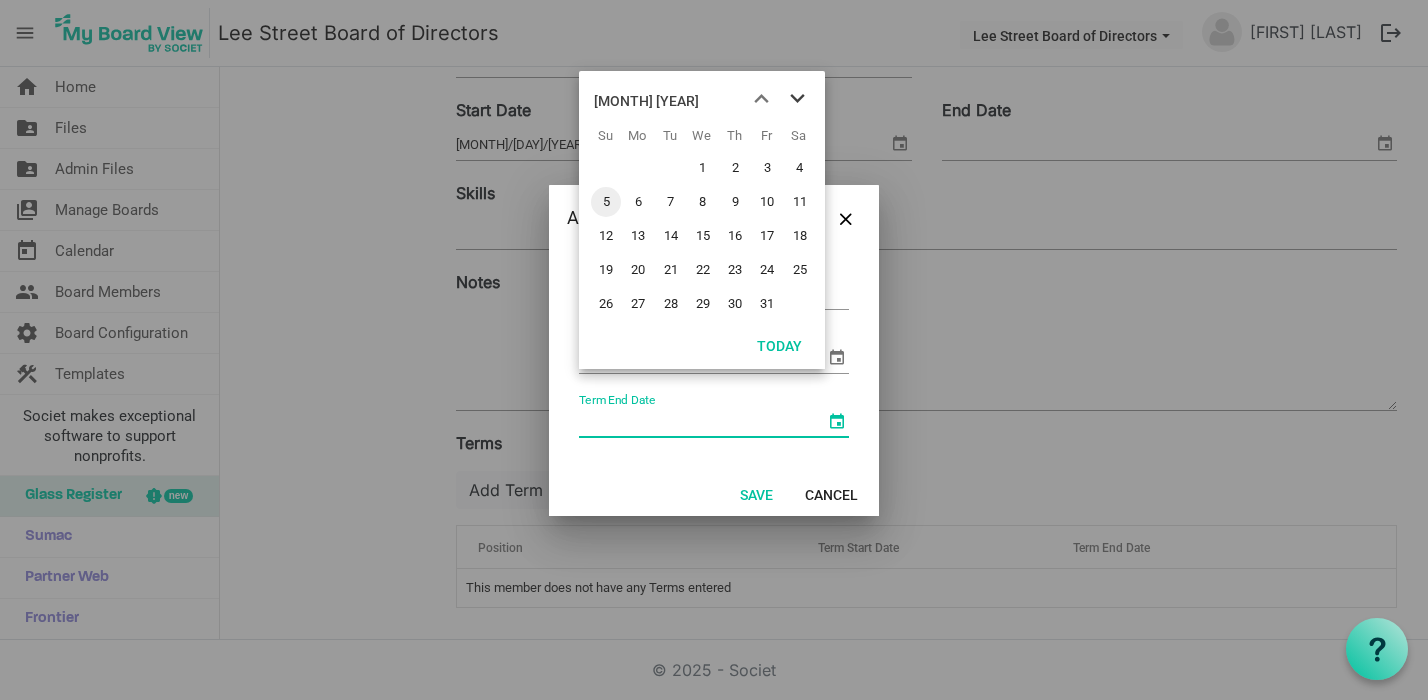 click at bounding box center (797, 99) 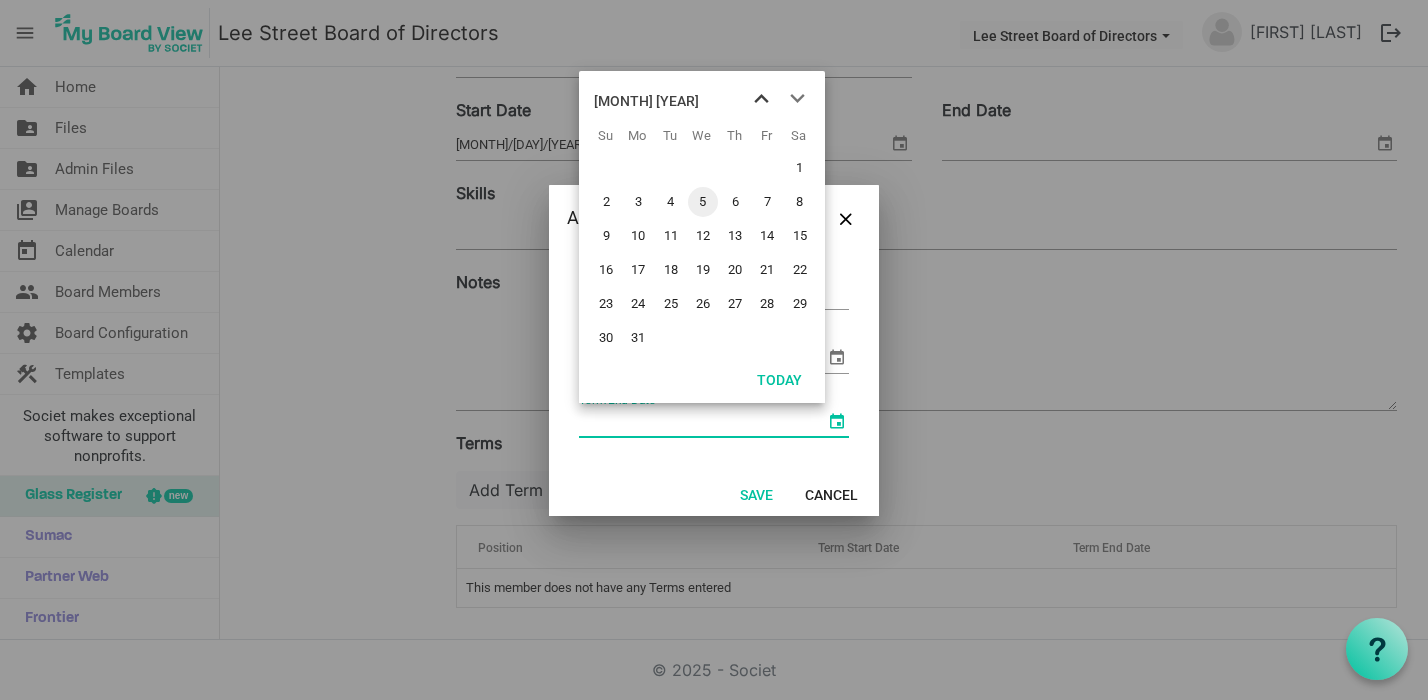 click at bounding box center [761, 99] 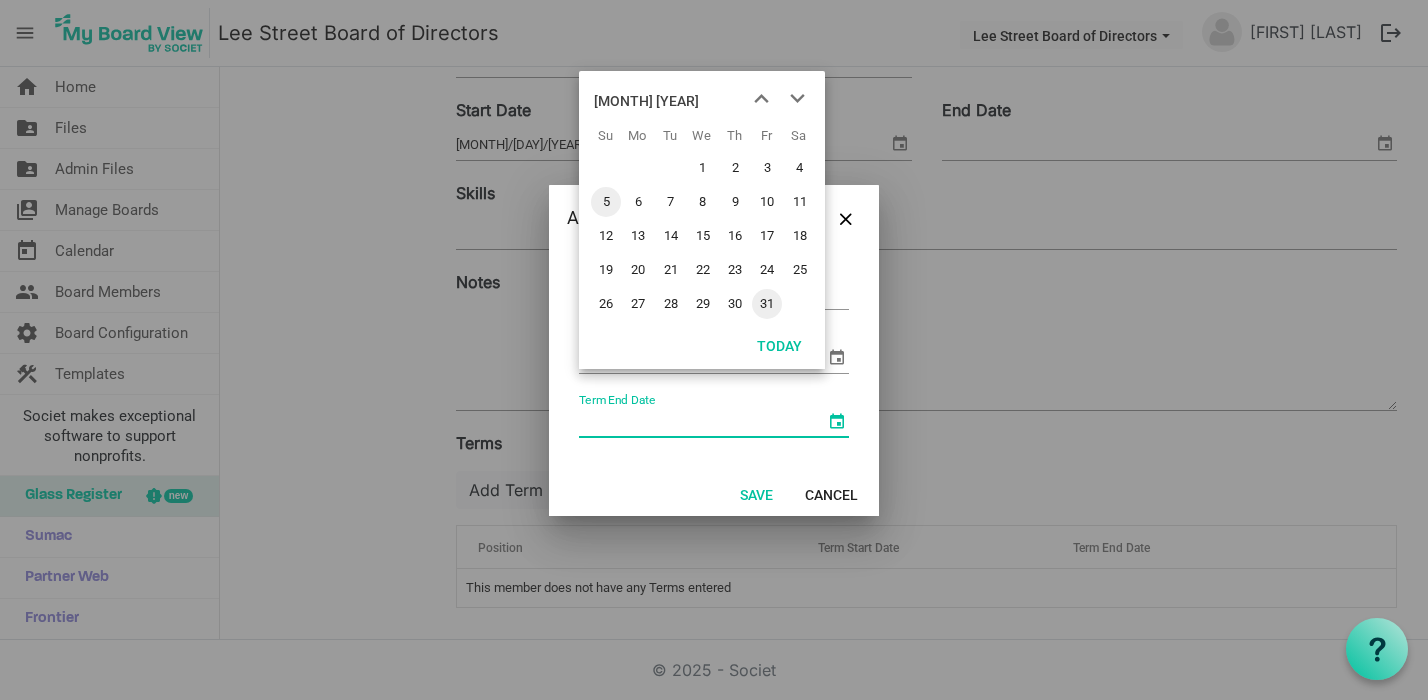 click on "31" at bounding box center (767, 304) 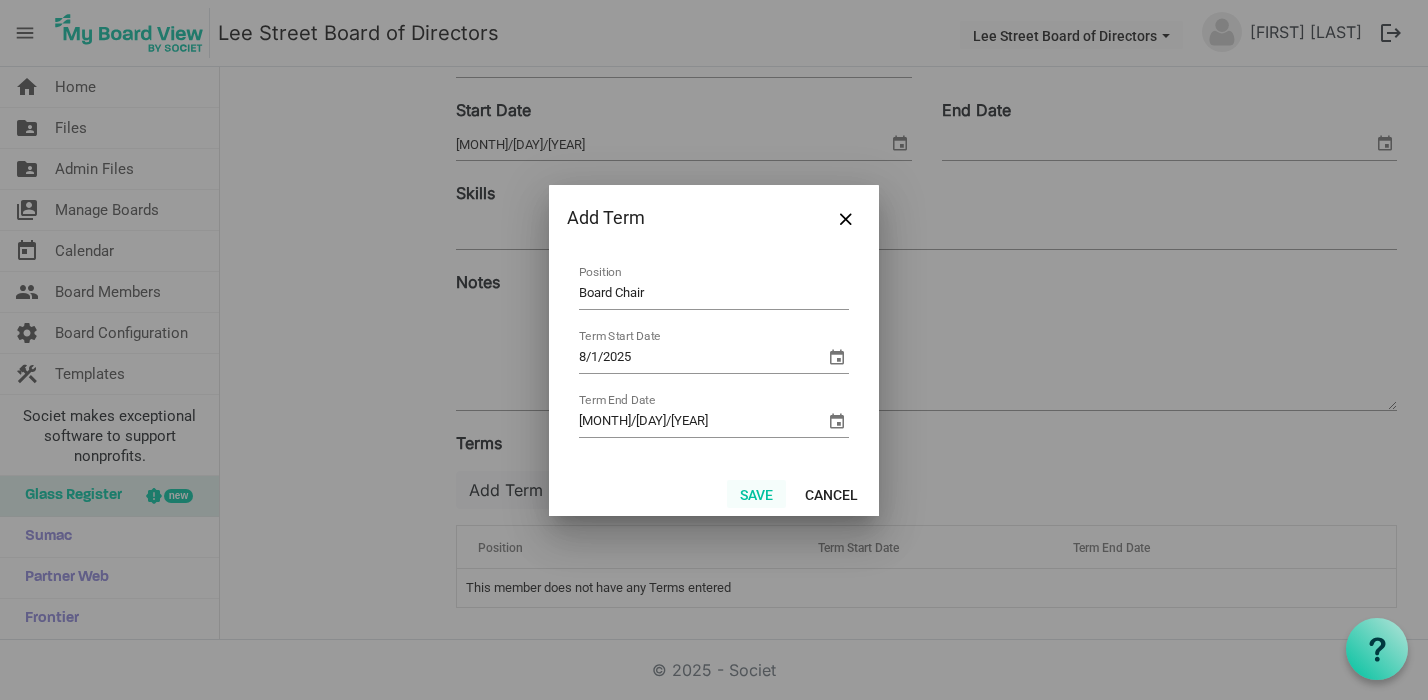 click on "Save" at bounding box center (756, 494) 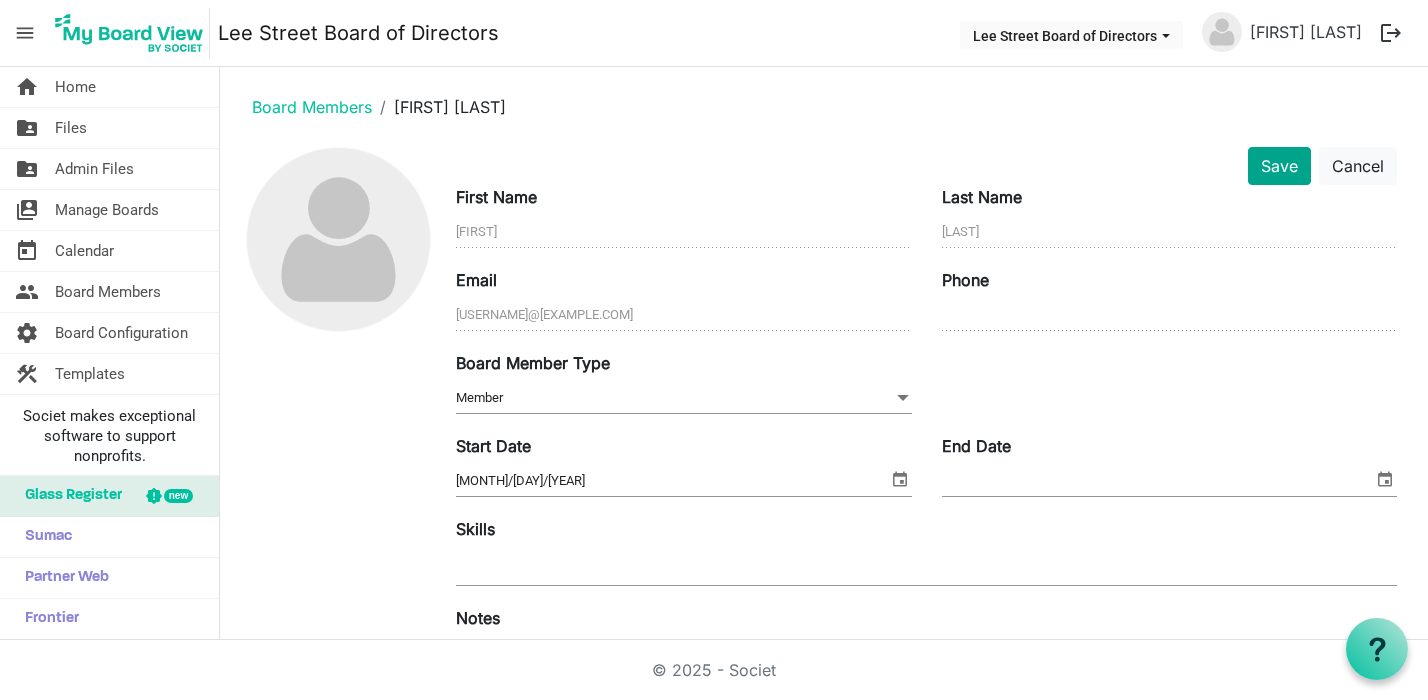 scroll, scrollTop: 0, scrollLeft: 0, axis: both 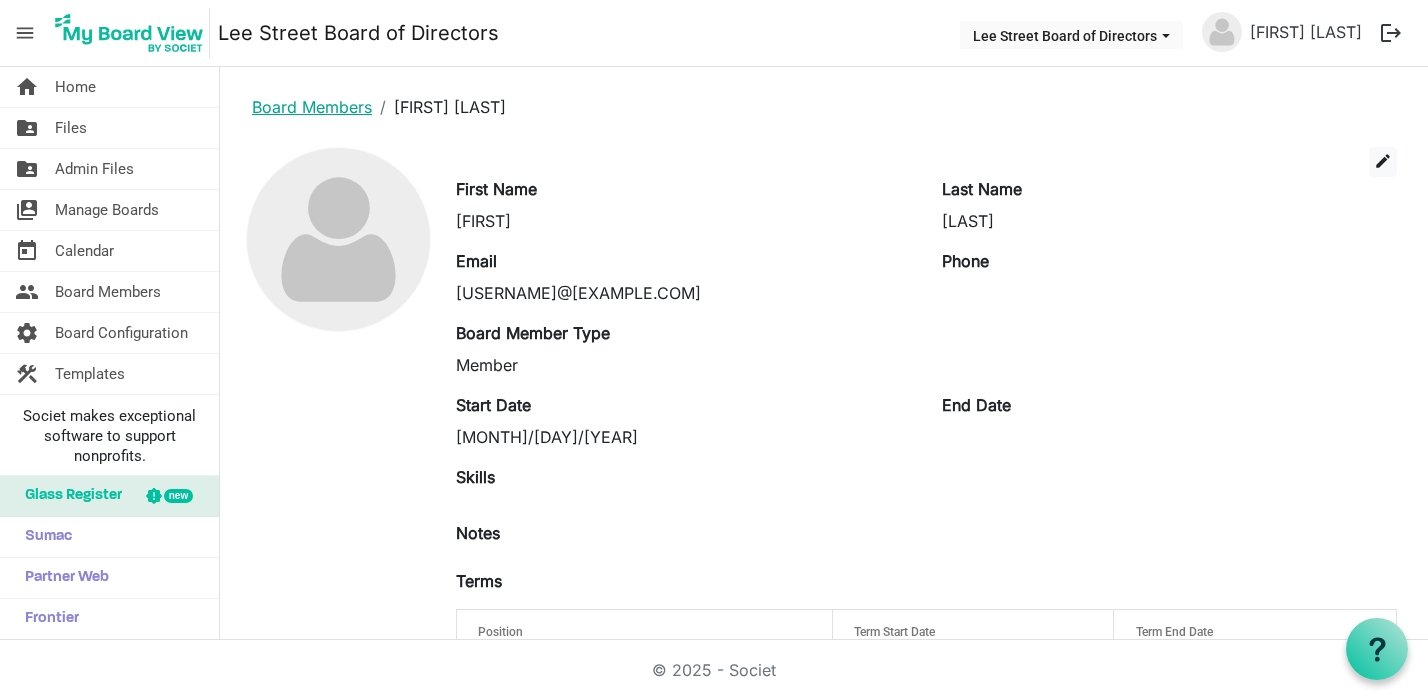 click on "Board Members" at bounding box center [312, 107] 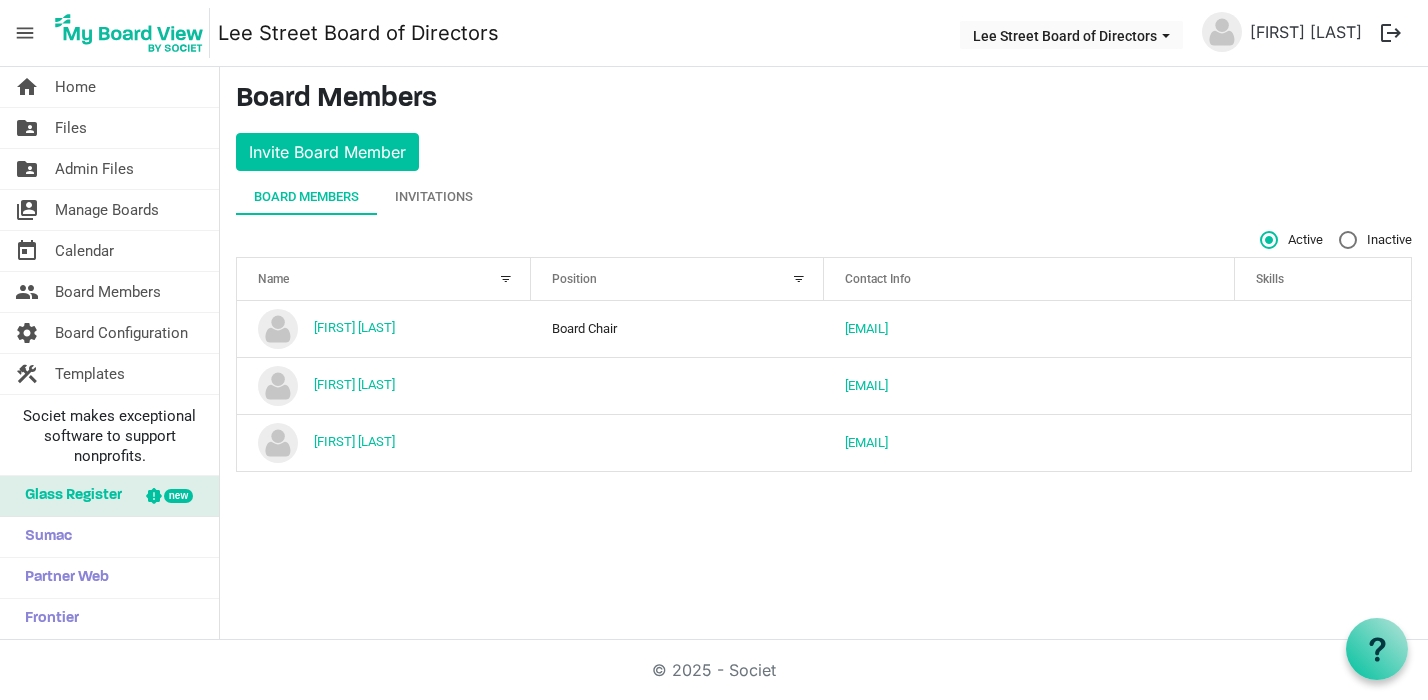 scroll, scrollTop: 0, scrollLeft: 0, axis: both 